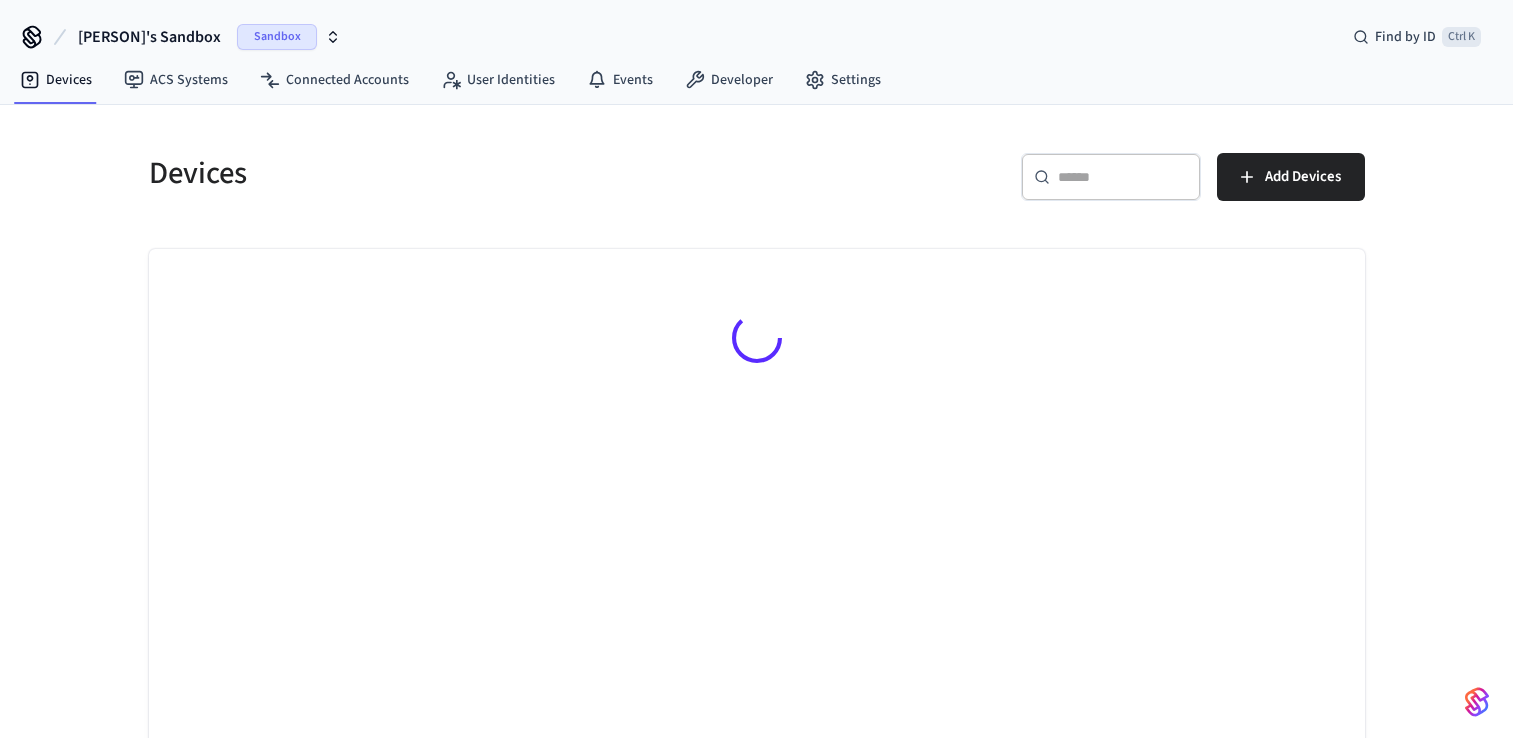 scroll, scrollTop: 0, scrollLeft: 0, axis: both 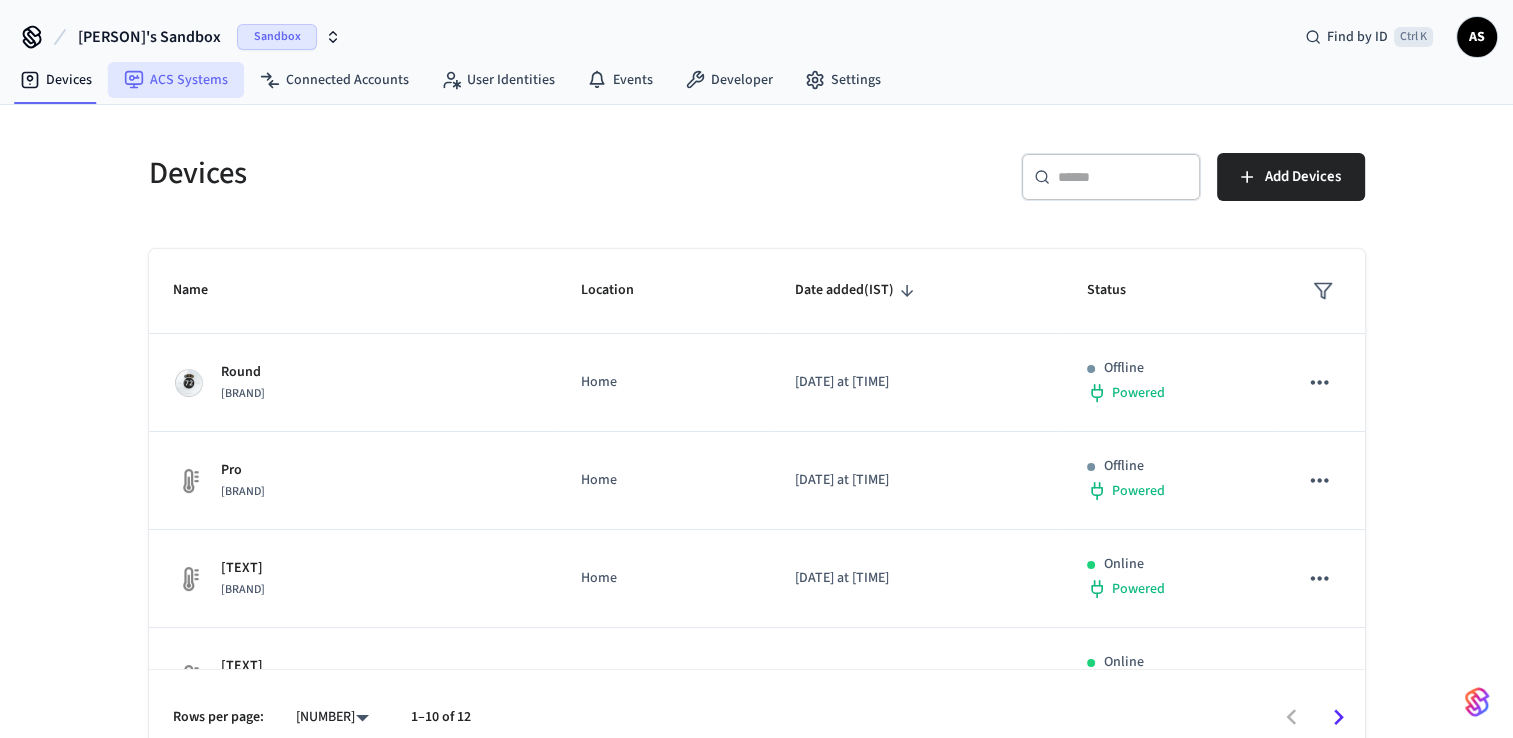 click on "ACS Systems" at bounding box center [176, 80] 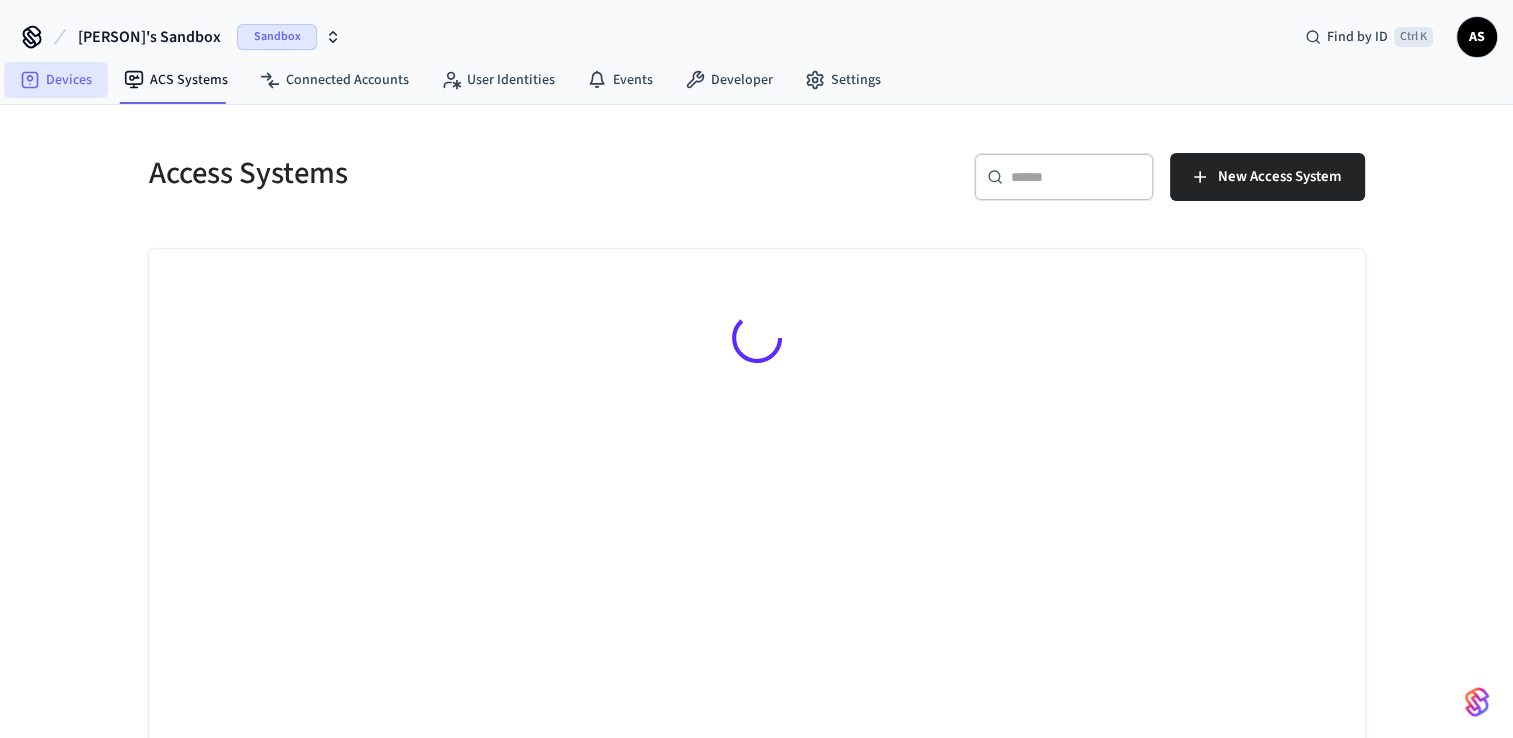 click on "Devices" at bounding box center [56, 80] 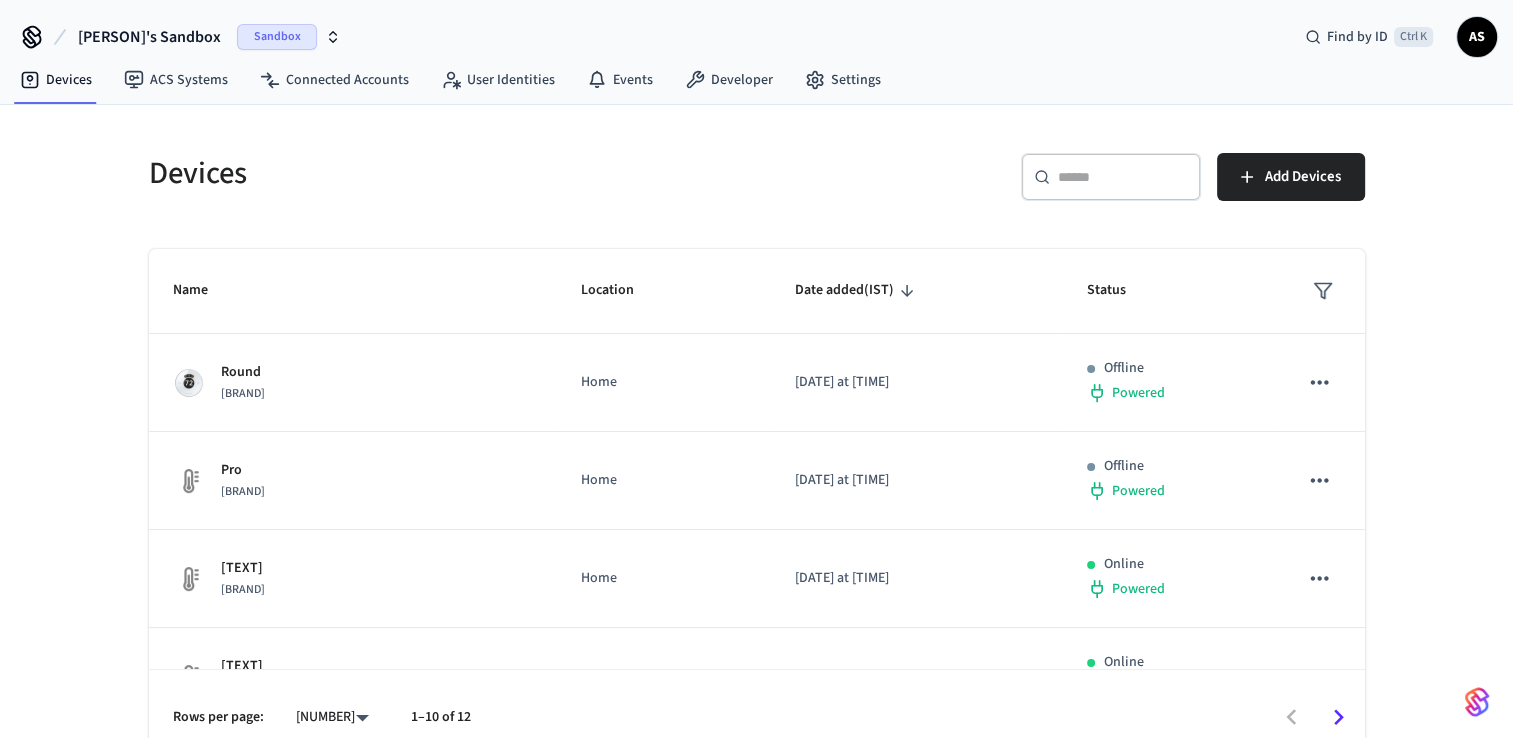 click at bounding box center [1123, 177] 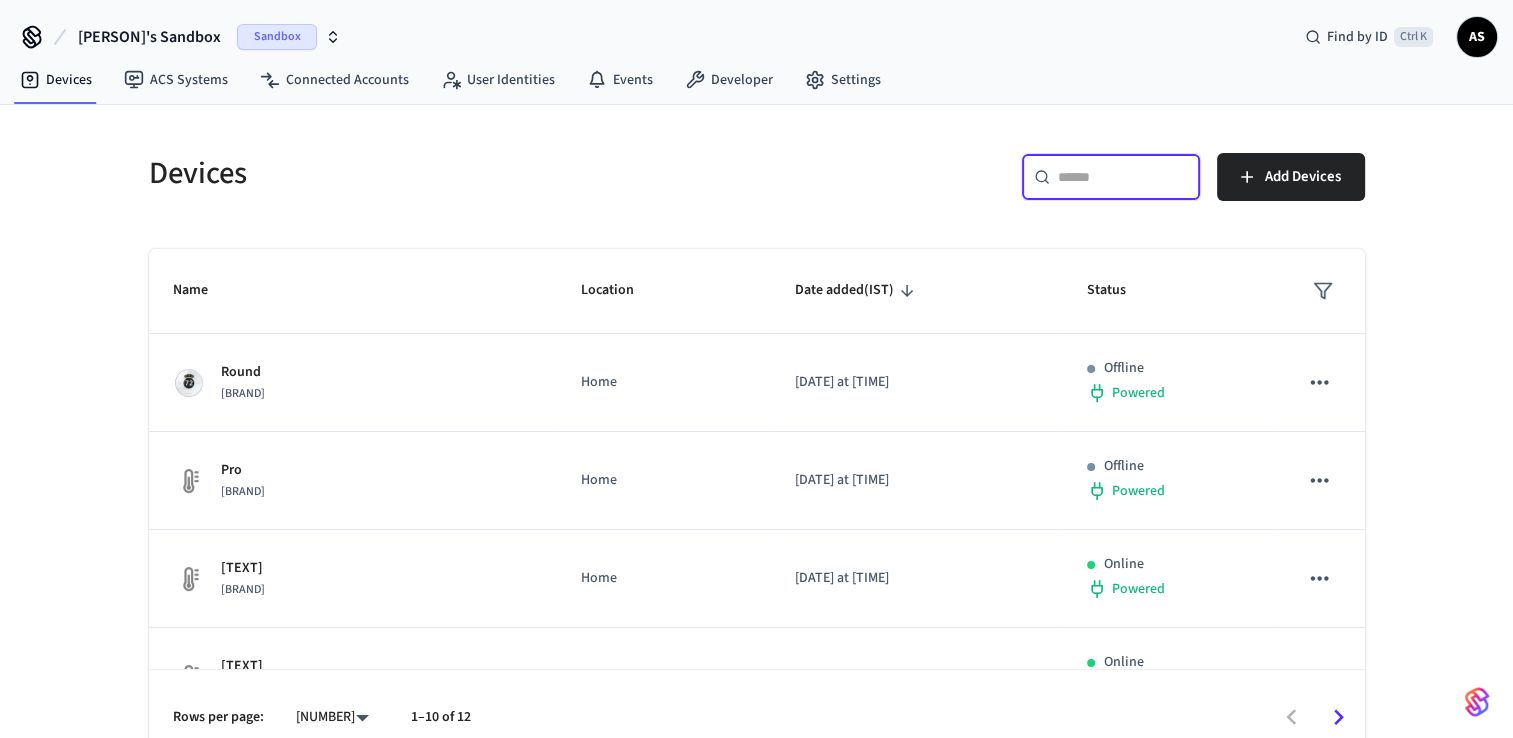 paste on "**********" 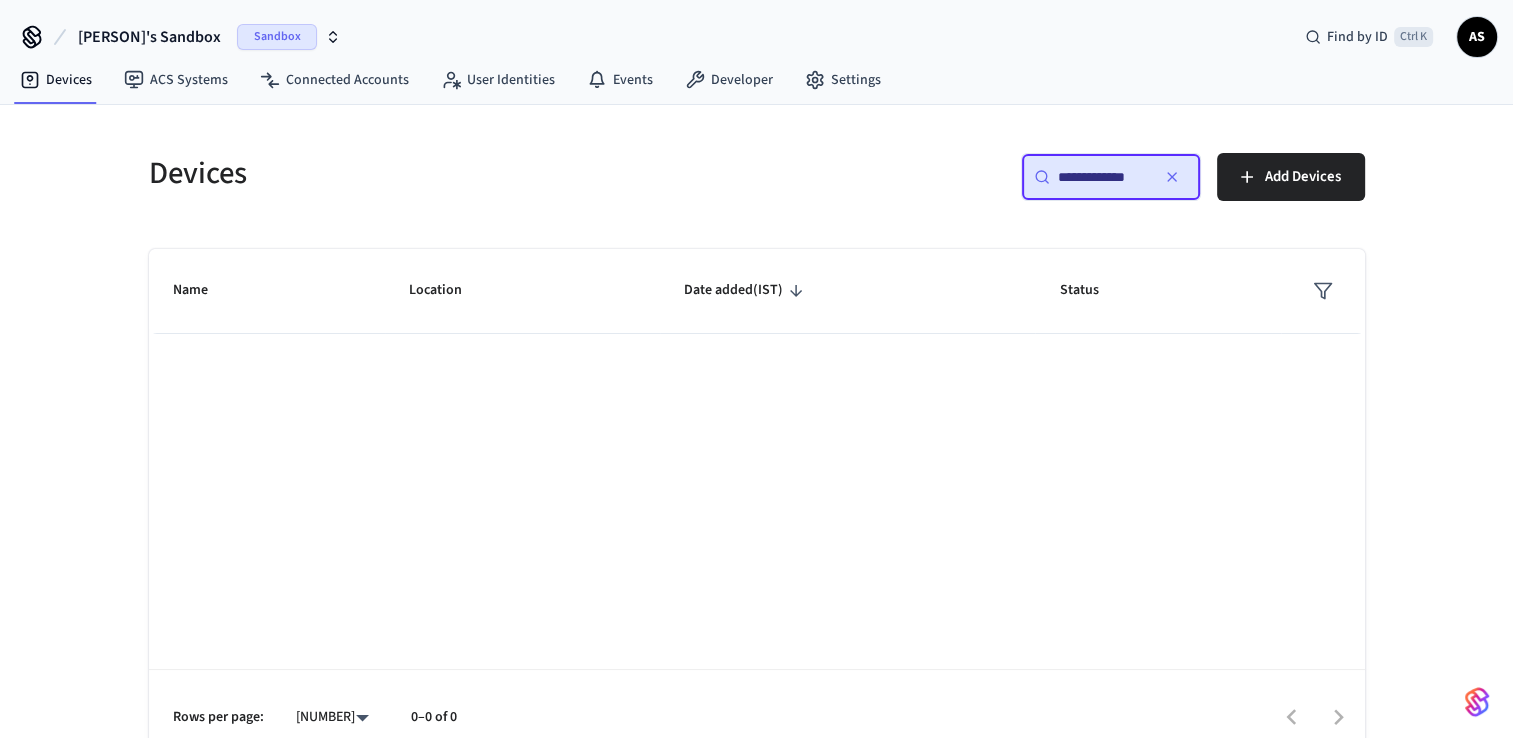 click on "[PERSON]'s Sandbox" at bounding box center [149, 37] 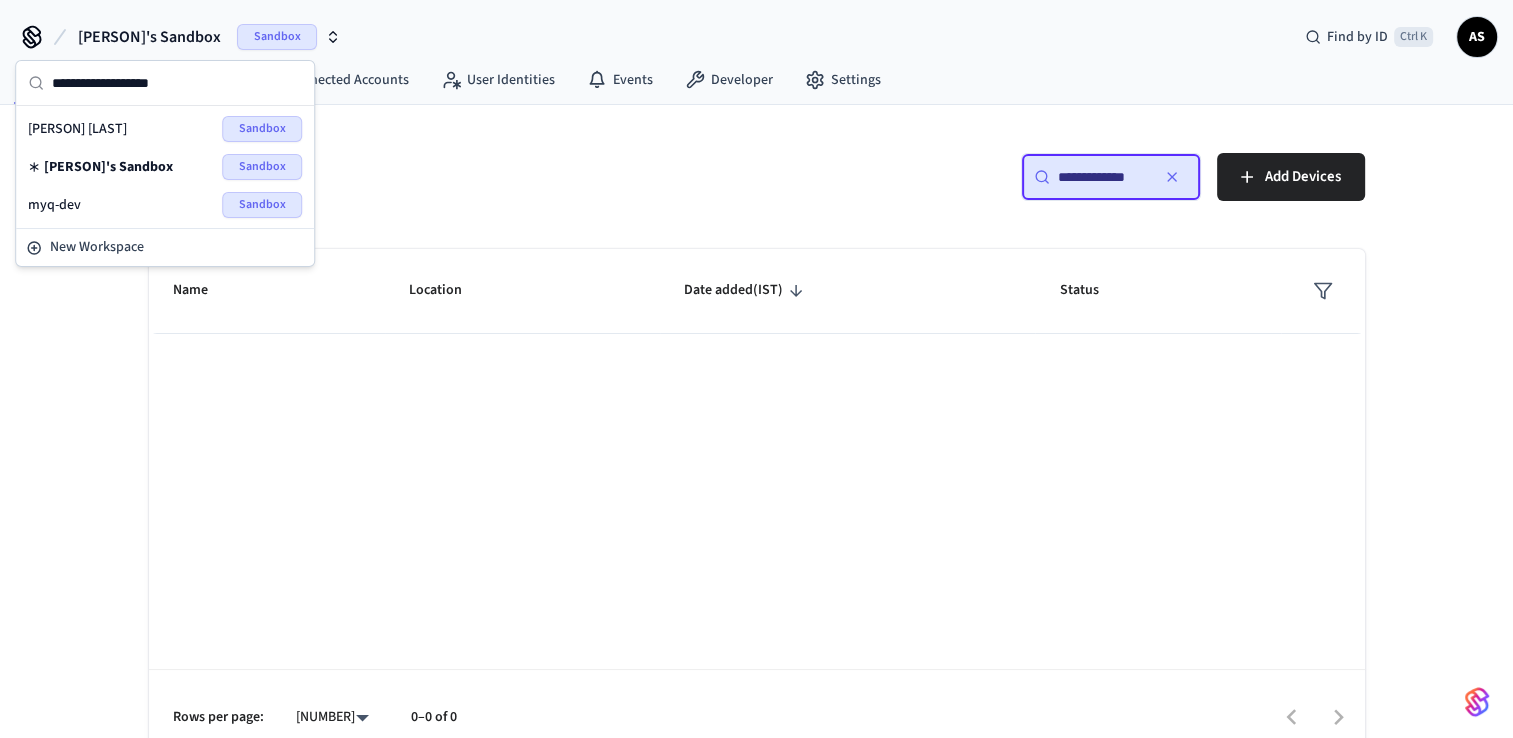 click on "myq-dev Sandbox" at bounding box center [165, 205] 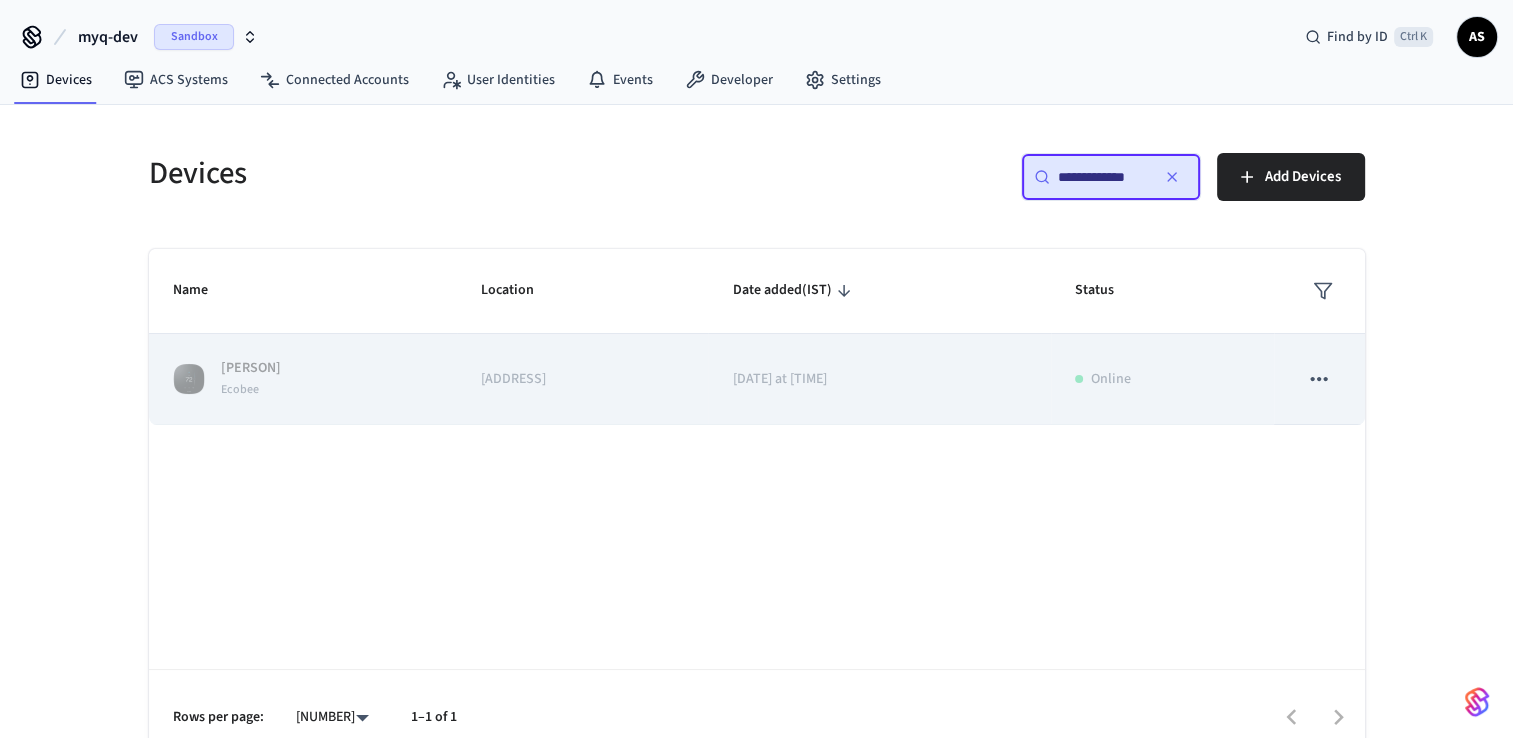 click on "[DATE] at [TIME]" at bounding box center [879, 379] 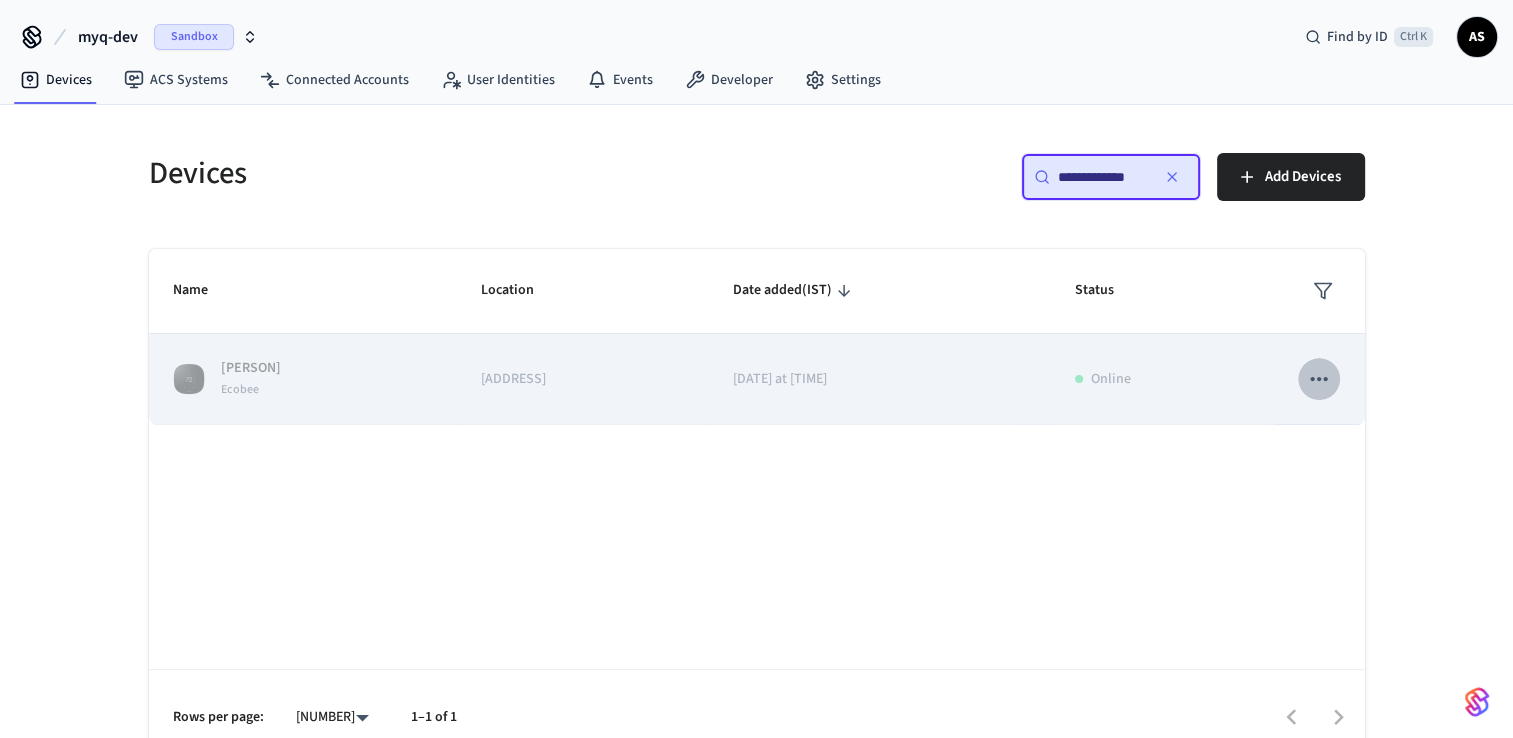 click 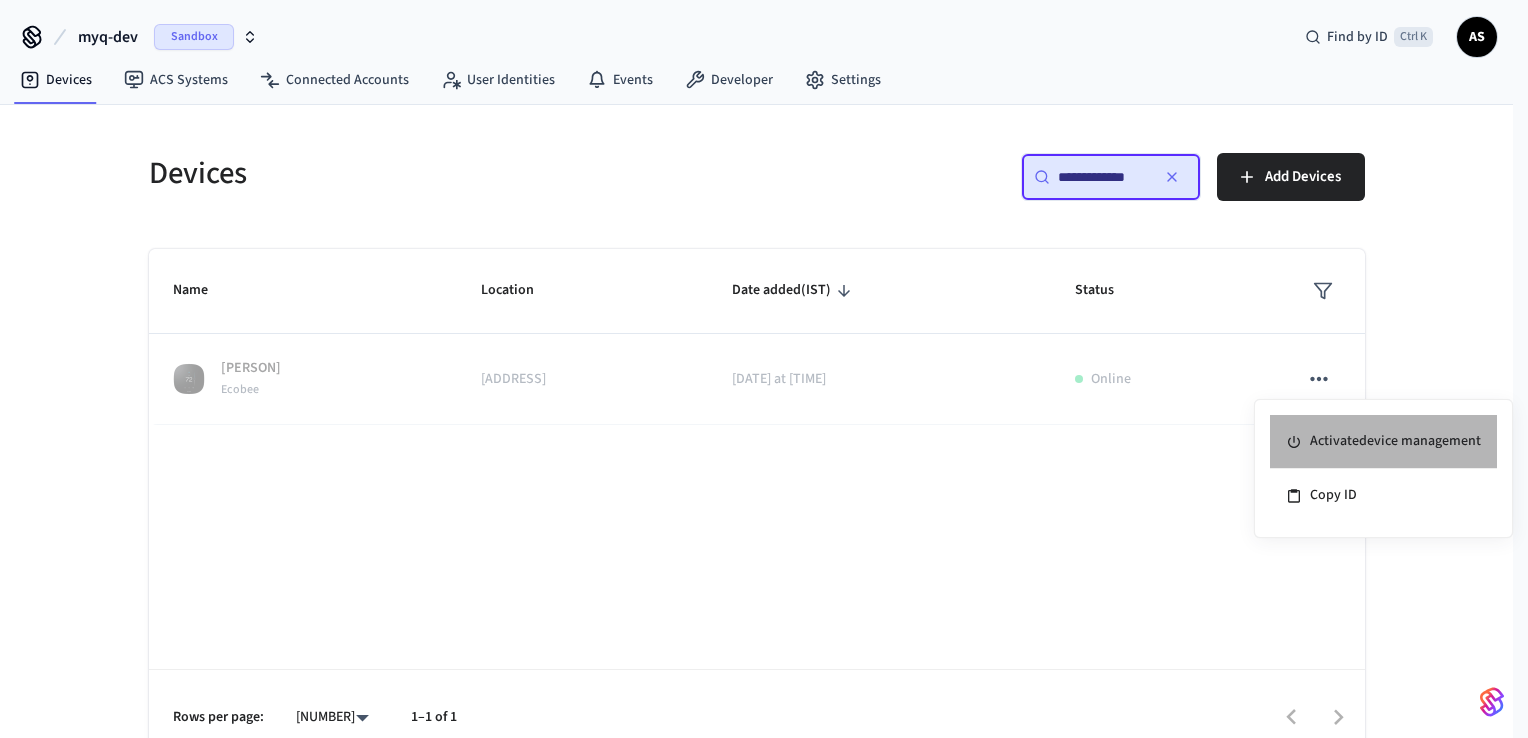 click on "Activate  device management" at bounding box center [1383, 442] 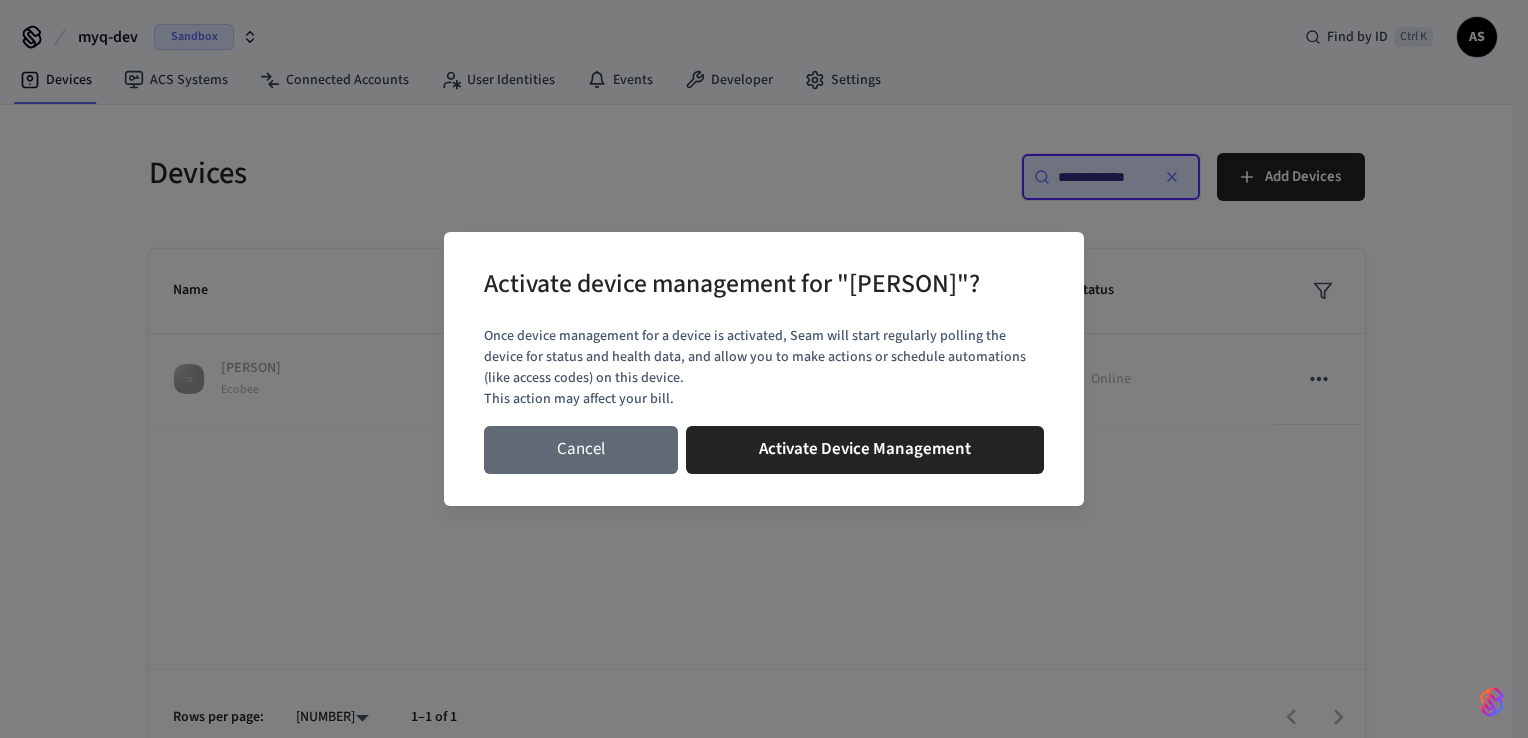 click on "Cancel" at bounding box center [581, 450] 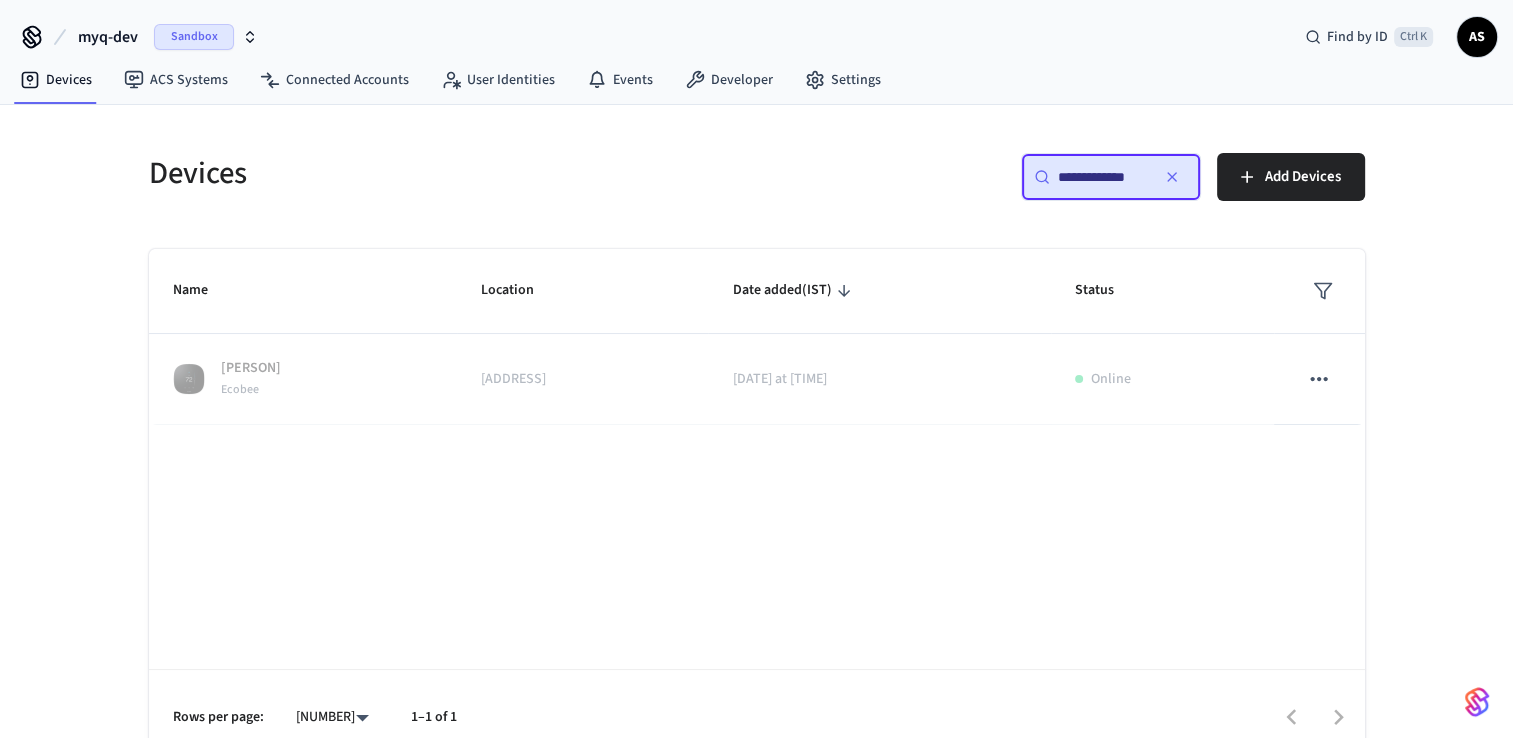 click on "**********" at bounding box center (1103, 177) 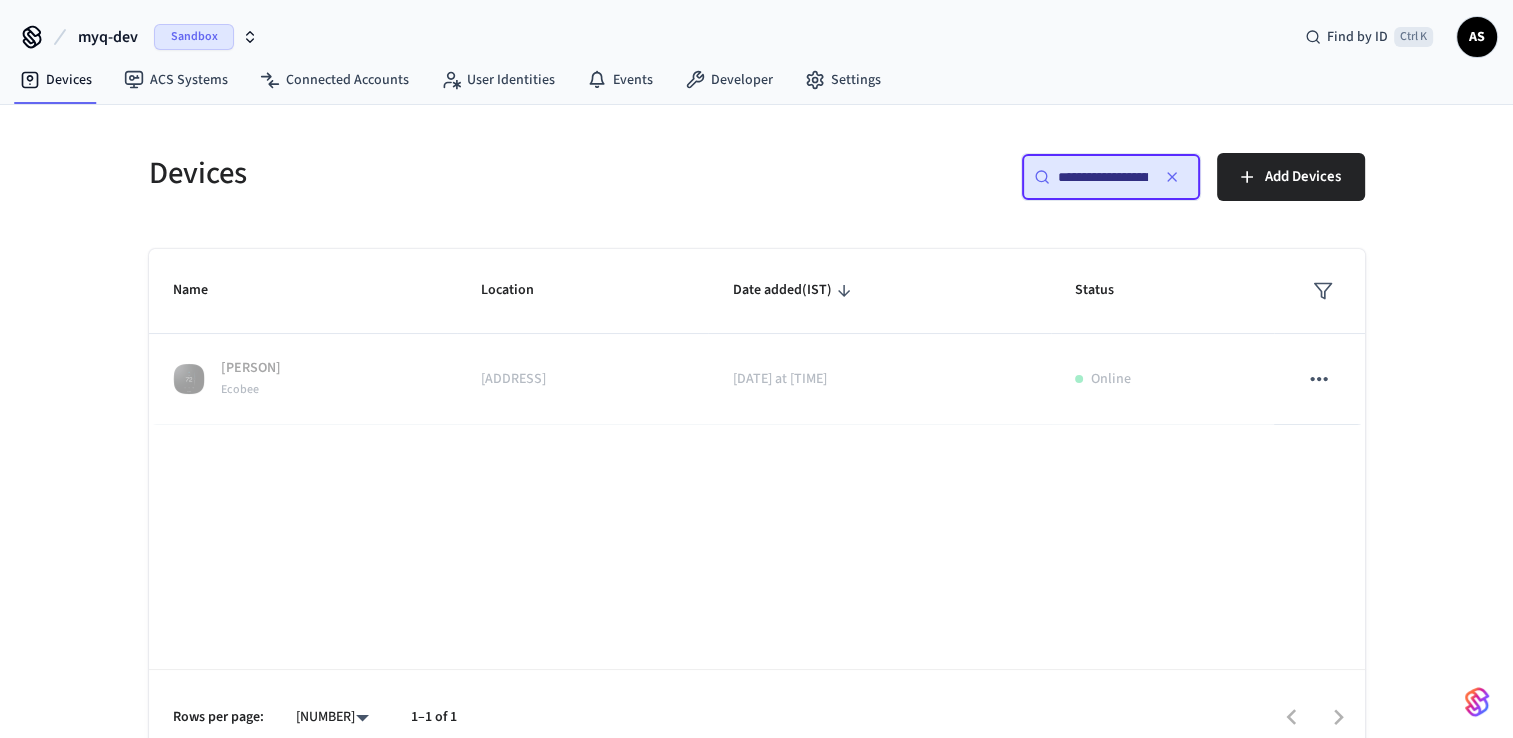 scroll, scrollTop: 0, scrollLeft: 150, axis: horizontal 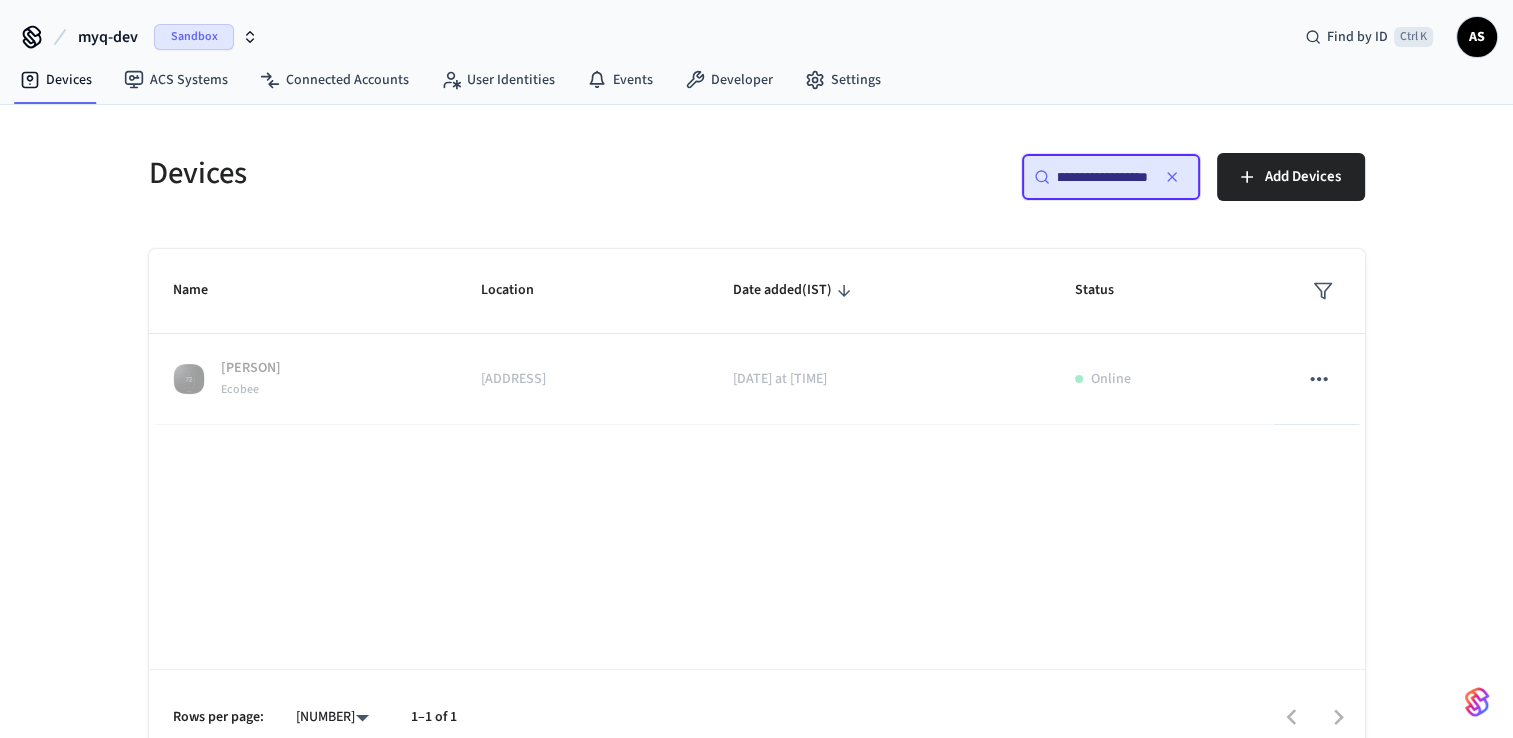 type on "**********" 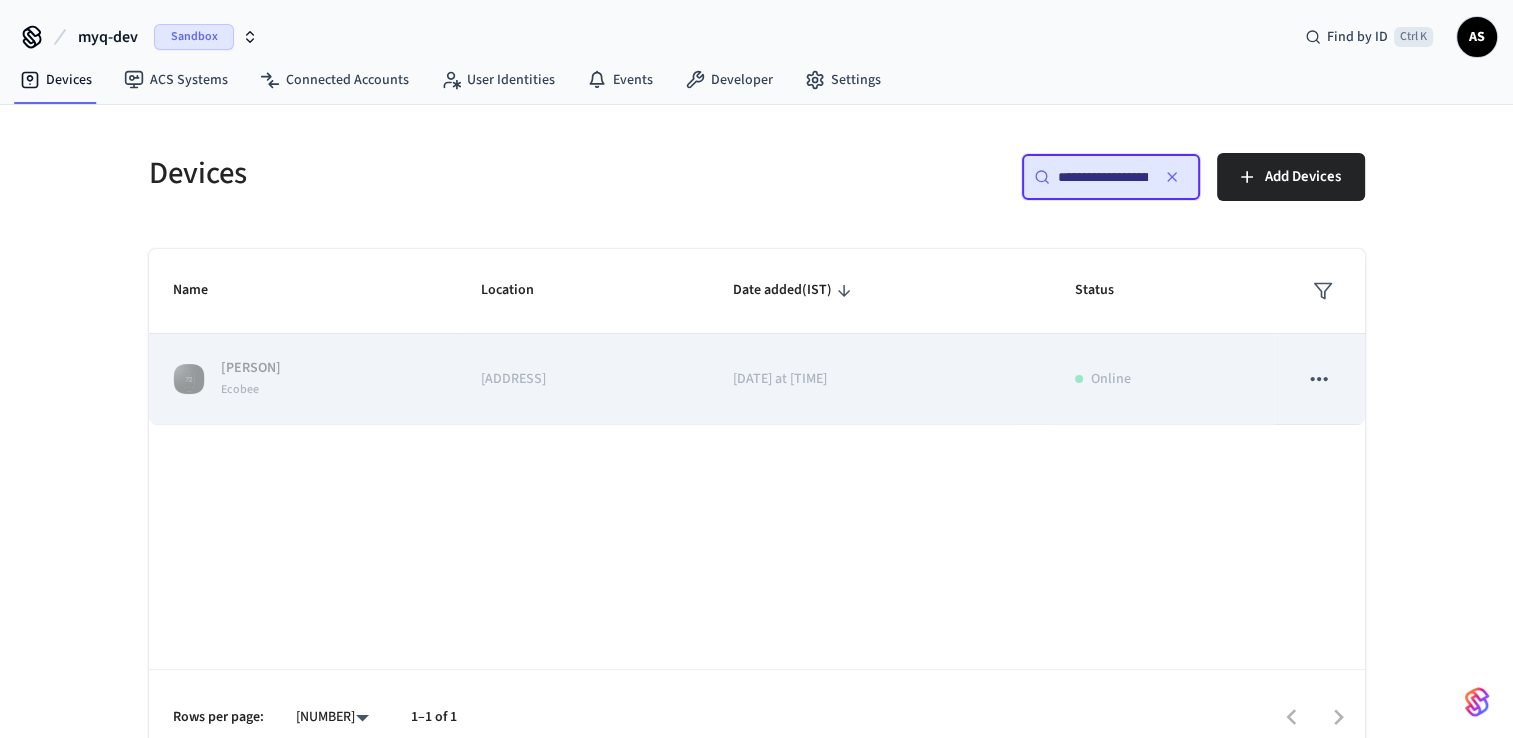 click 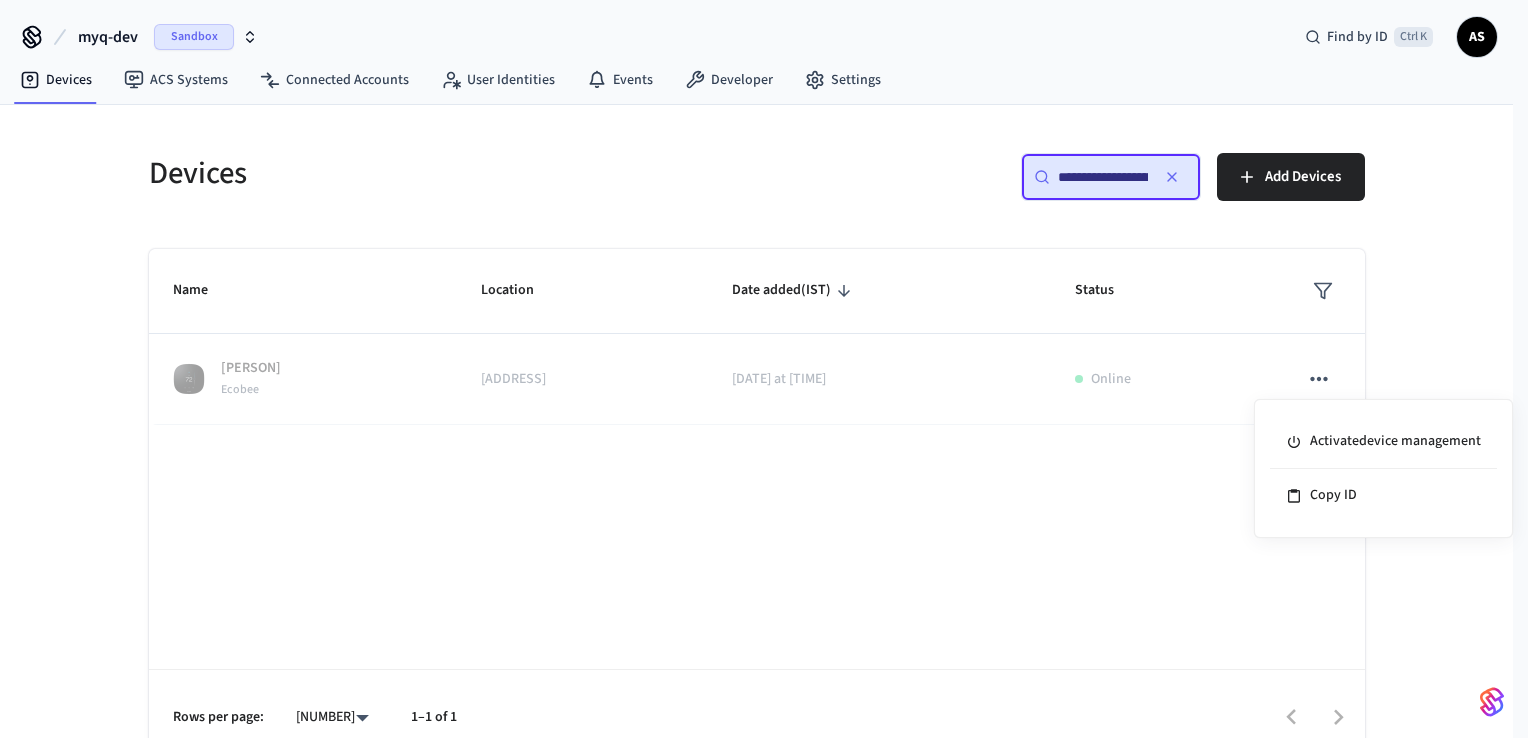 click at bounding box center [764, 369] 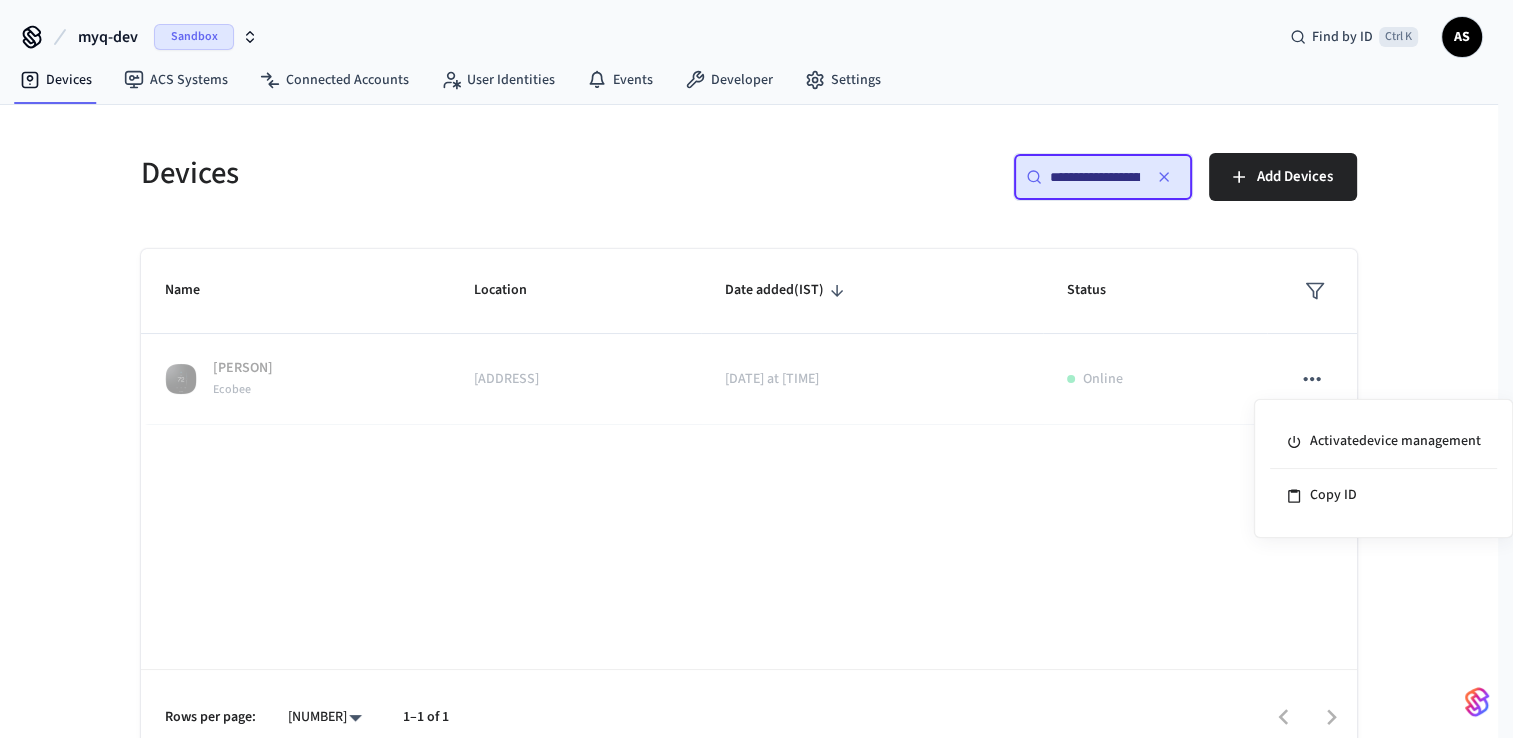 type 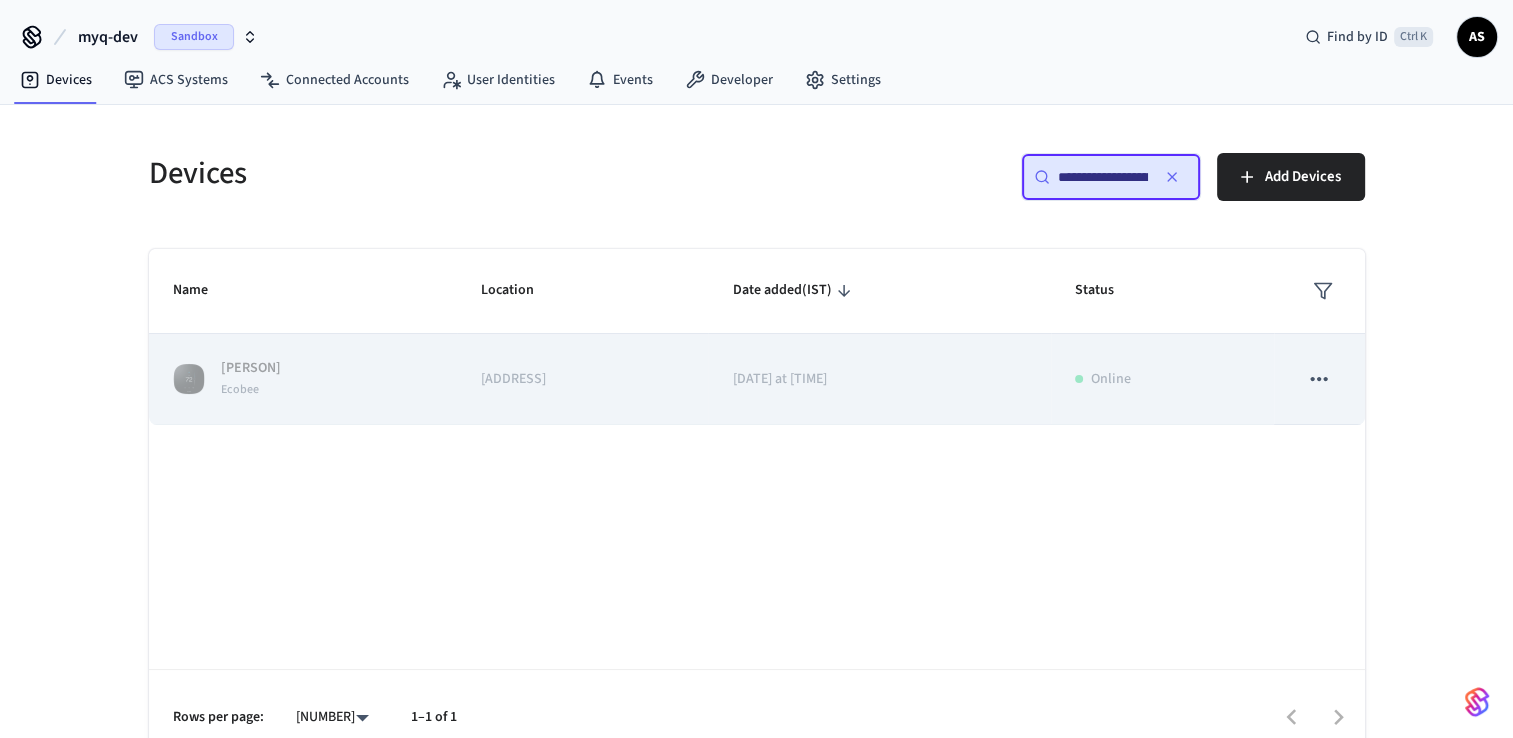 click 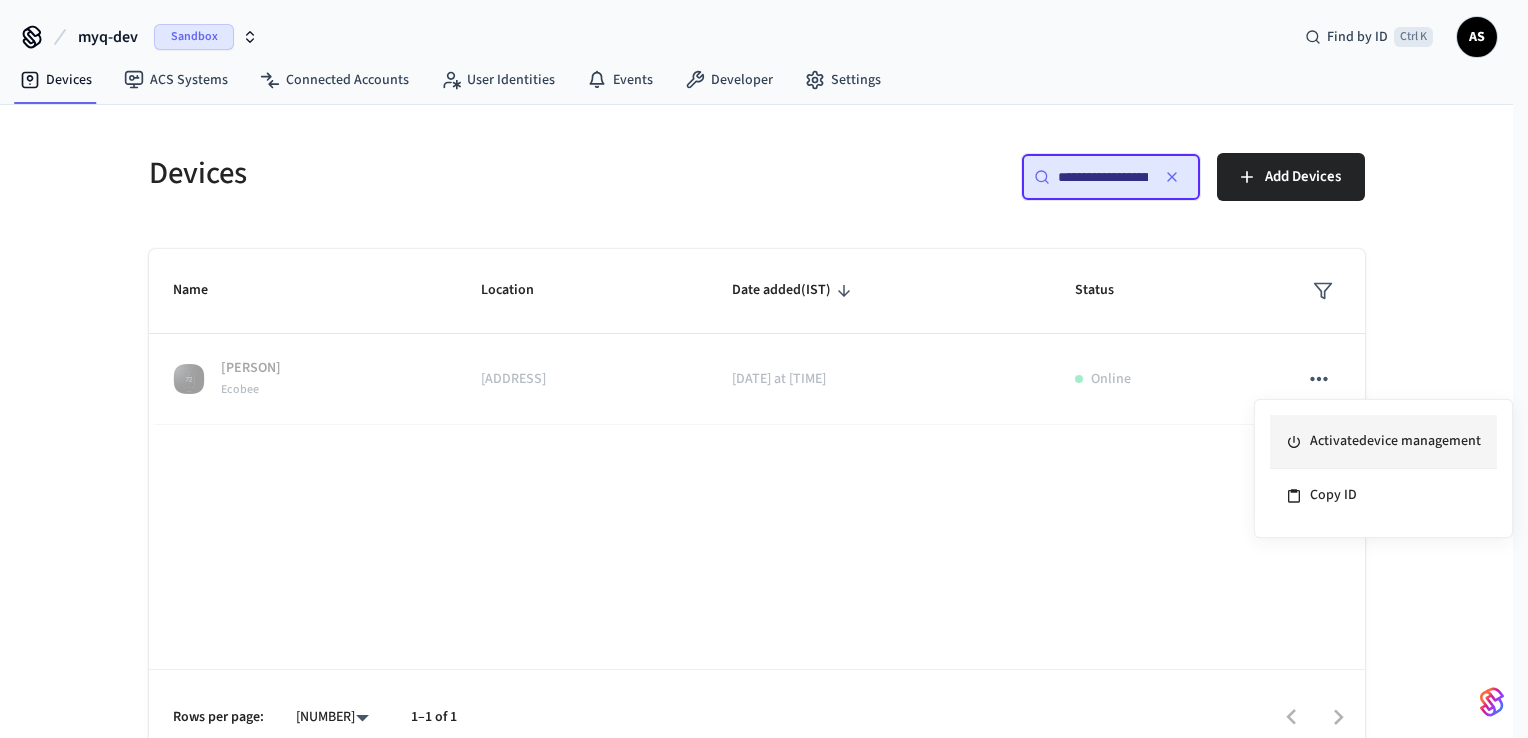 click on "Activate  device management" at bounding box center [1383, 442] 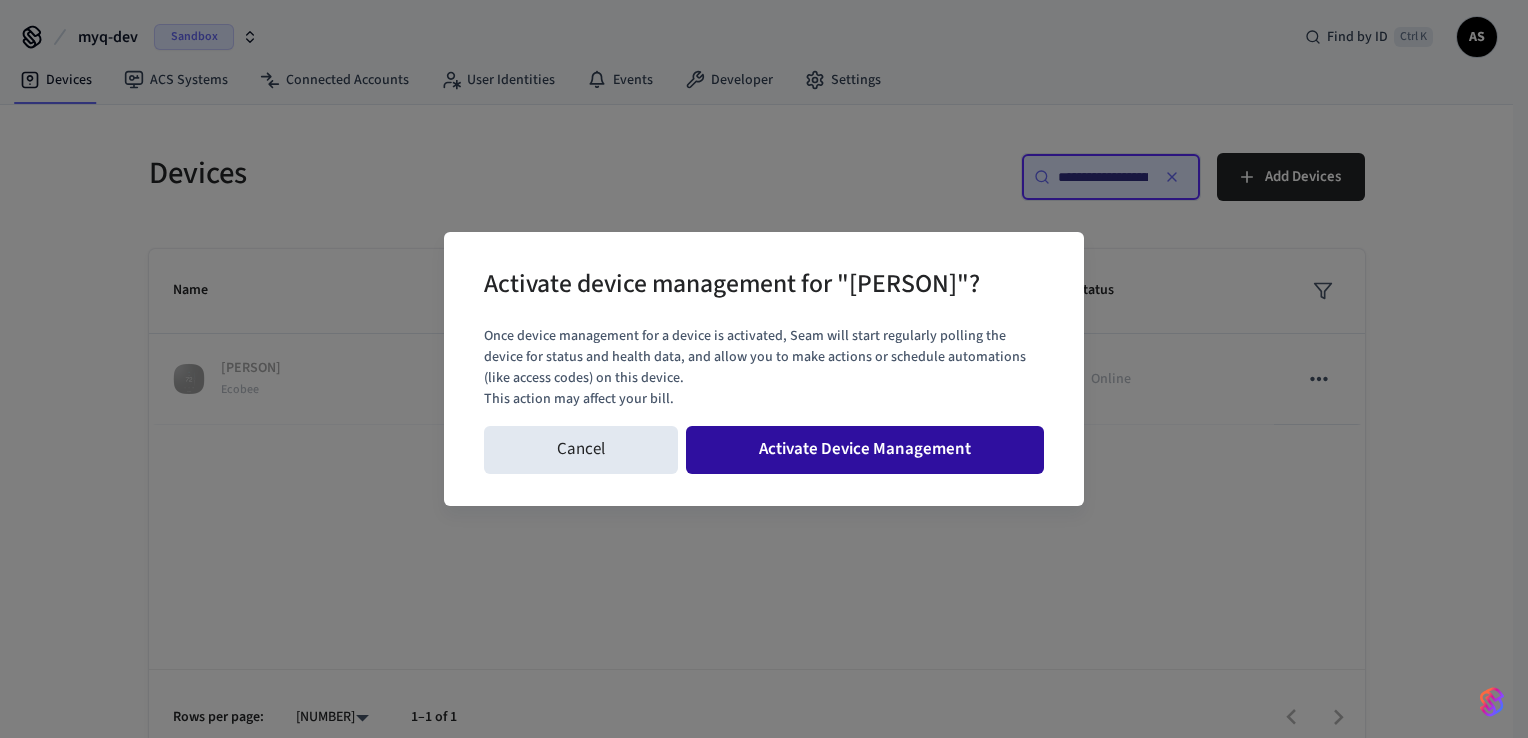 click on "Activate Device Management" at bounding box center (865, 450) 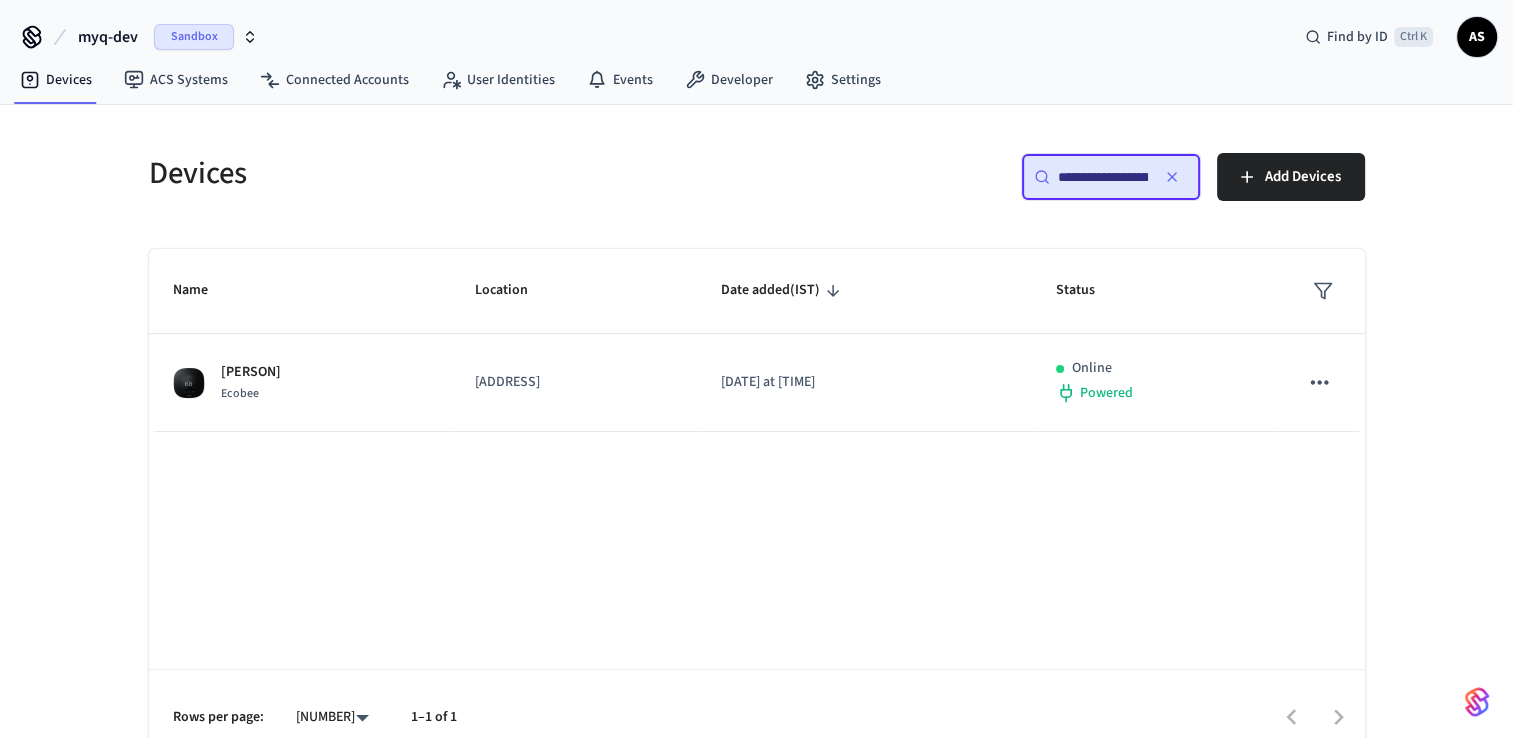 click on "**********" at bounding box center (1111, 177) 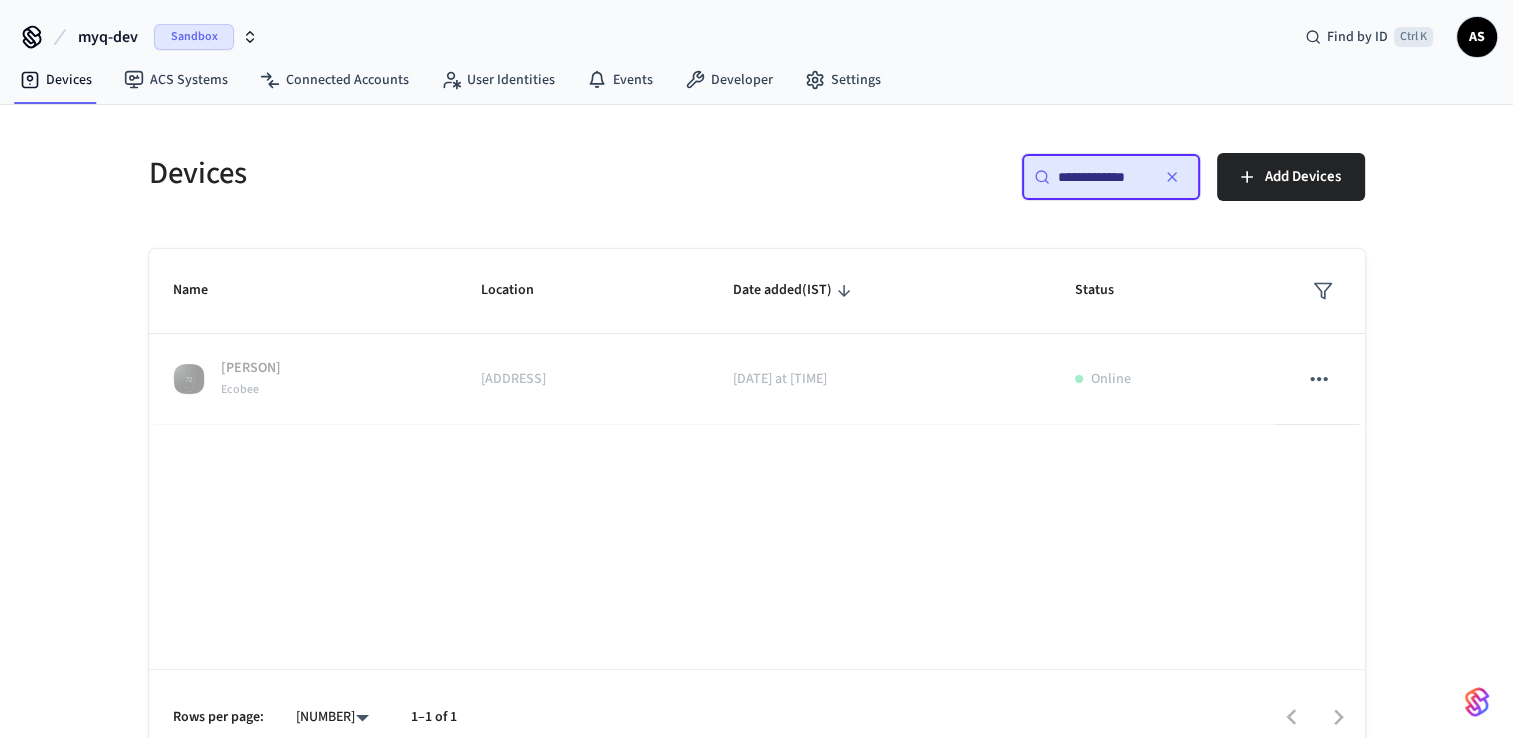 scroll, scrollTop: 0, scrollLeft: 0, axis: both 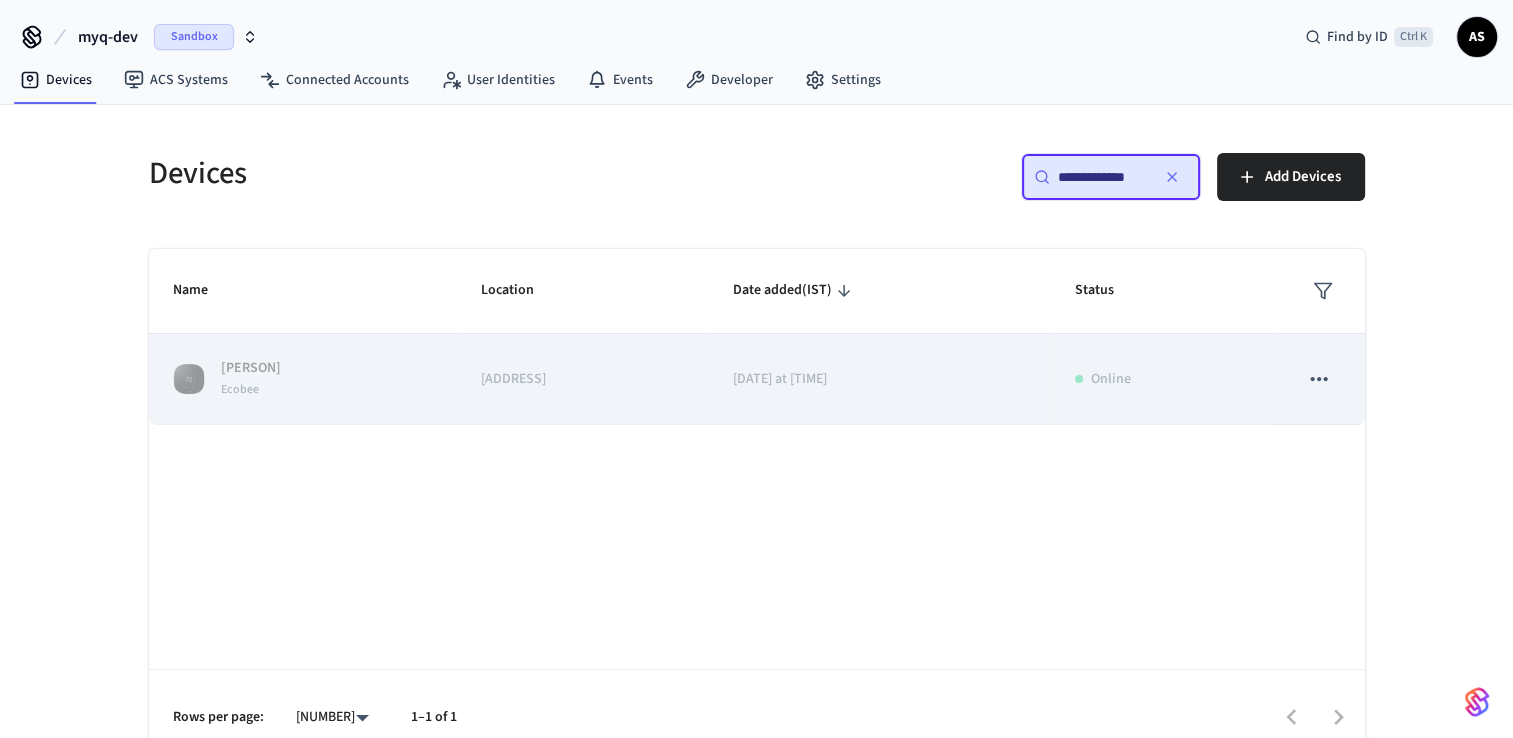 type on "**********" 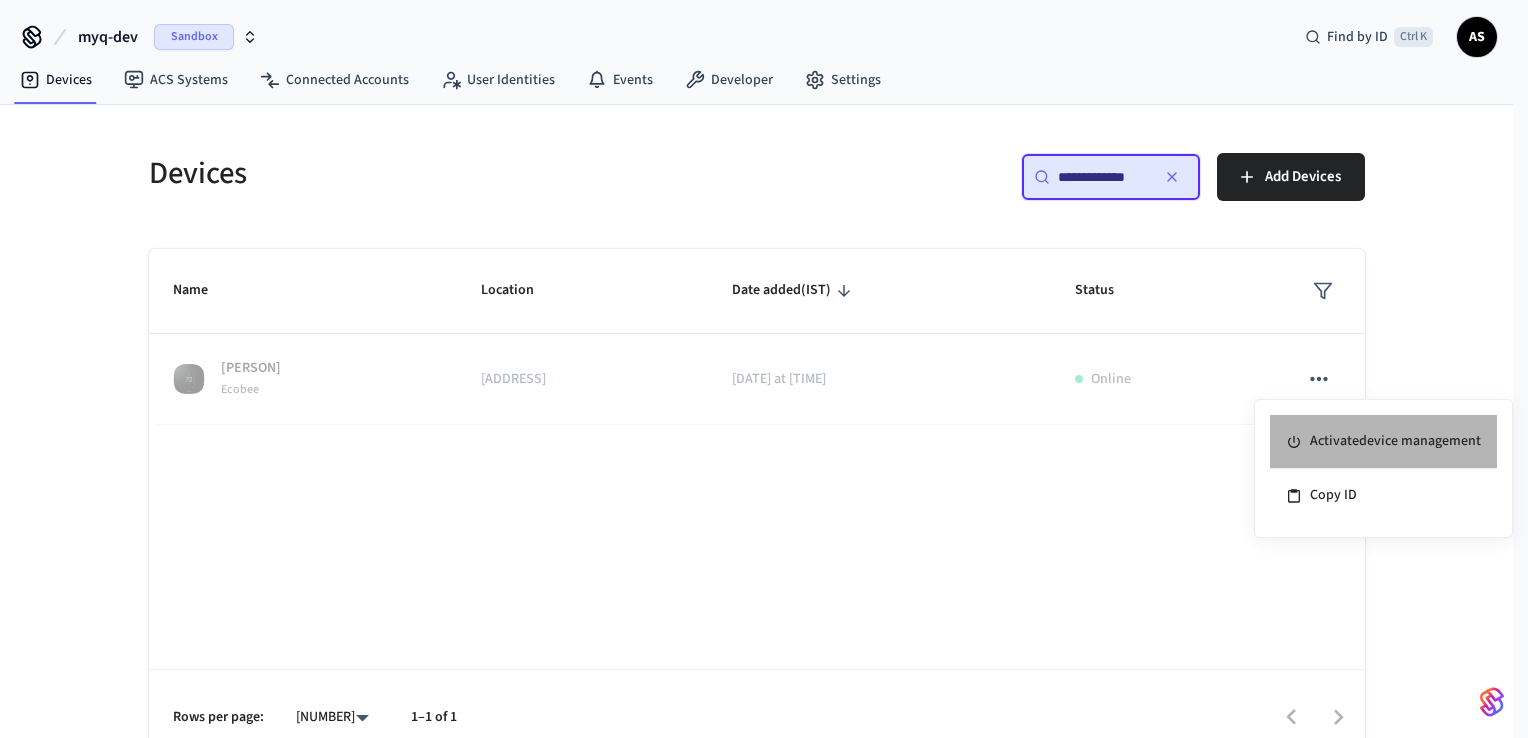 click on "Activate  device management" at bounding box center (1383, 442) 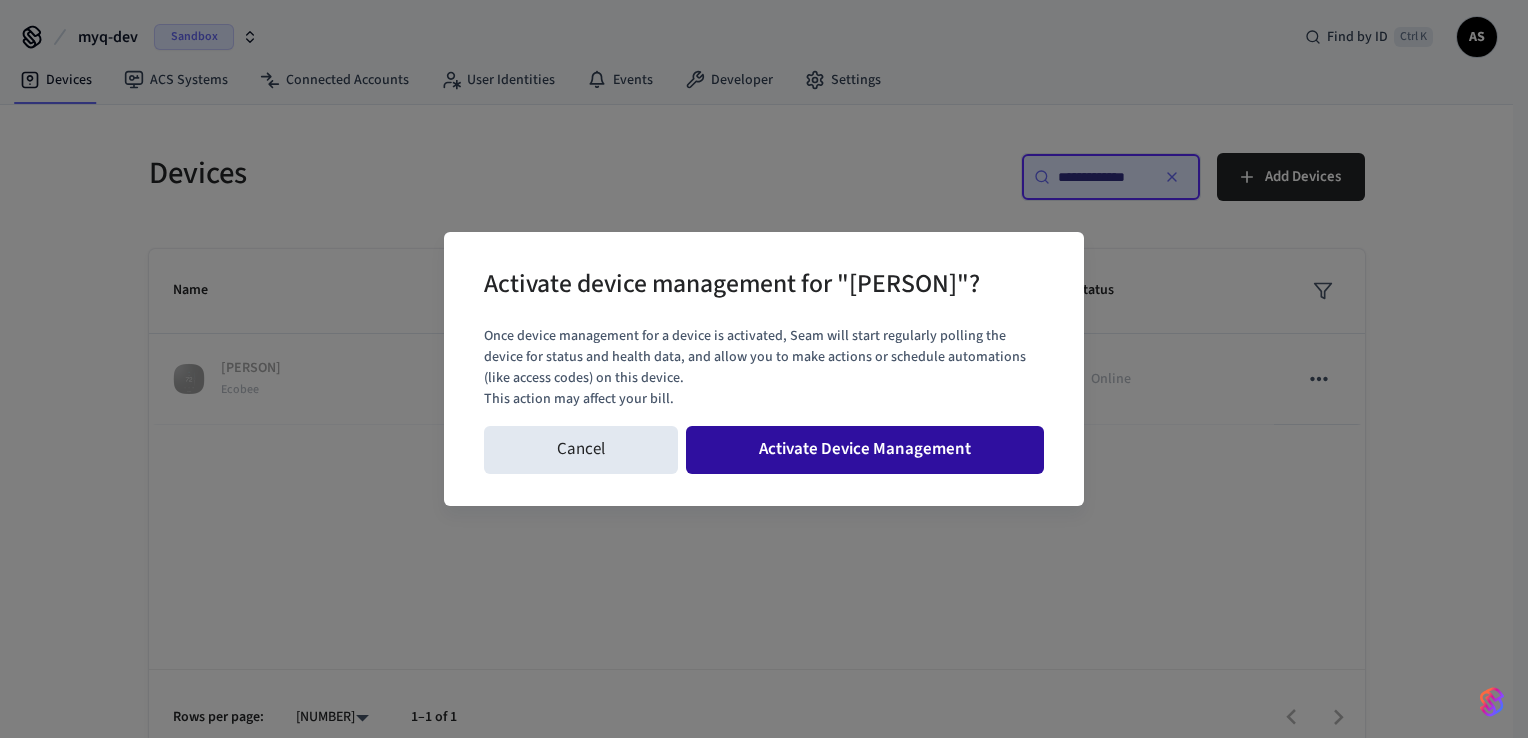 click on "Activate Device Management" at bounding box center [865, 450] 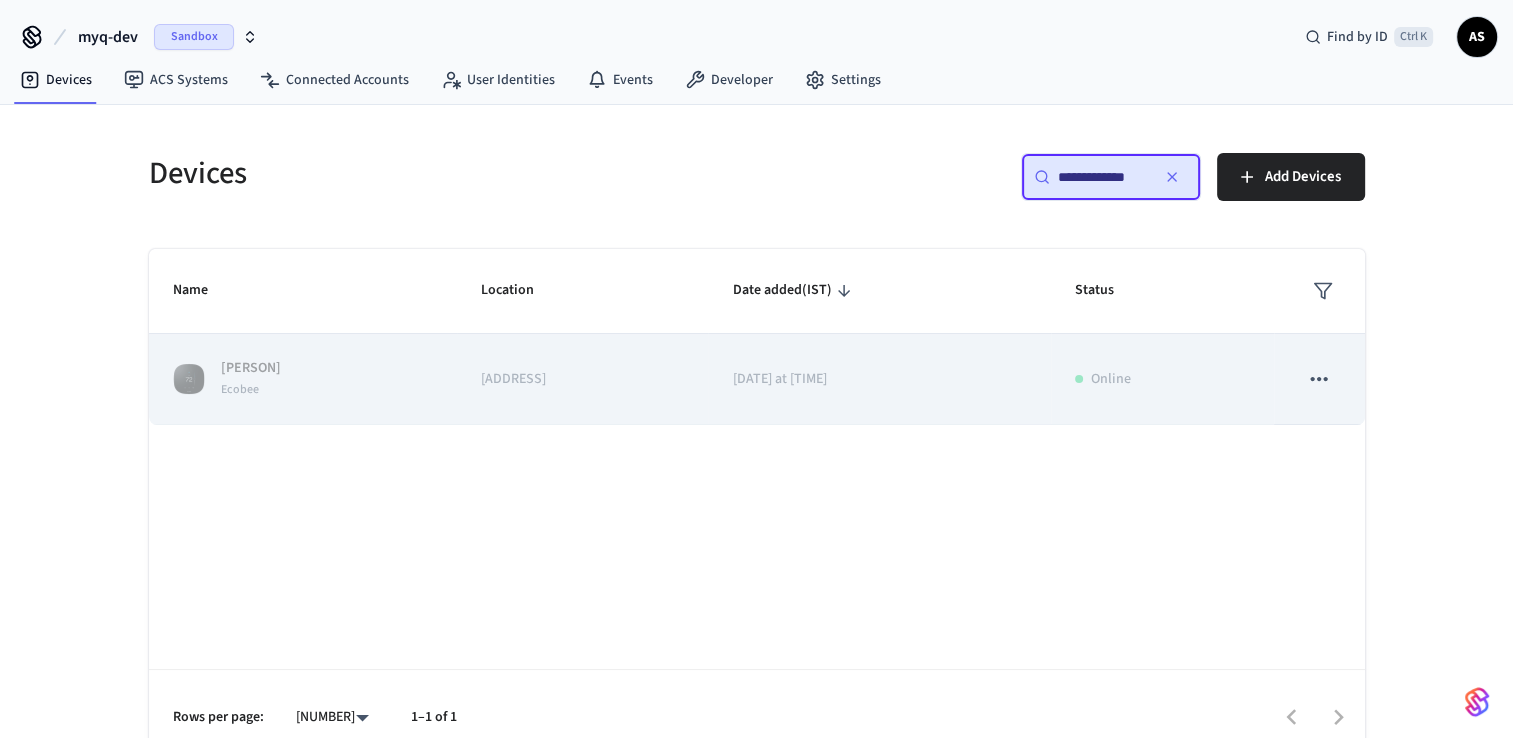 click on "[ADDRESS]" at bounding box center (582, 379) 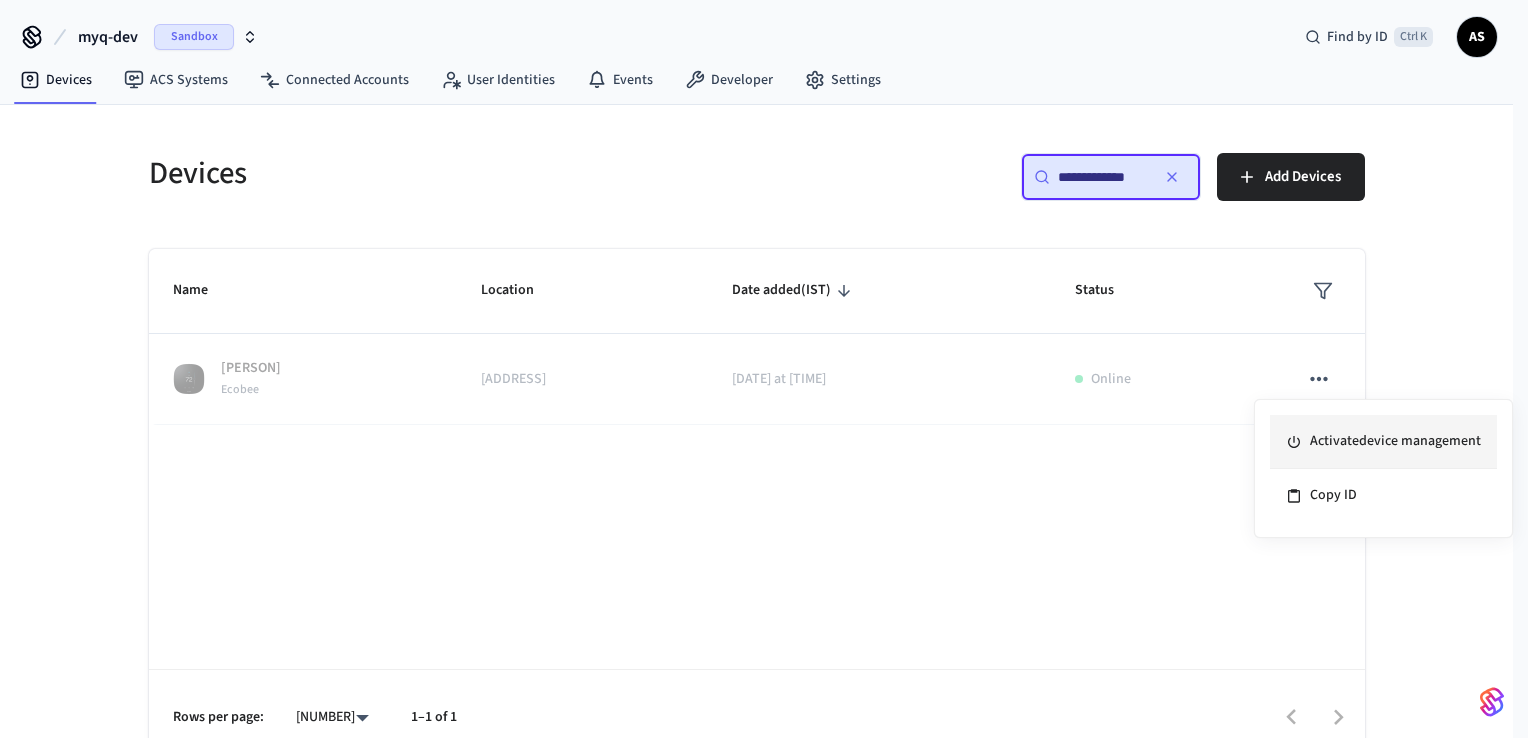 click on "Activate  device management" at bounding box center (1383, 442) 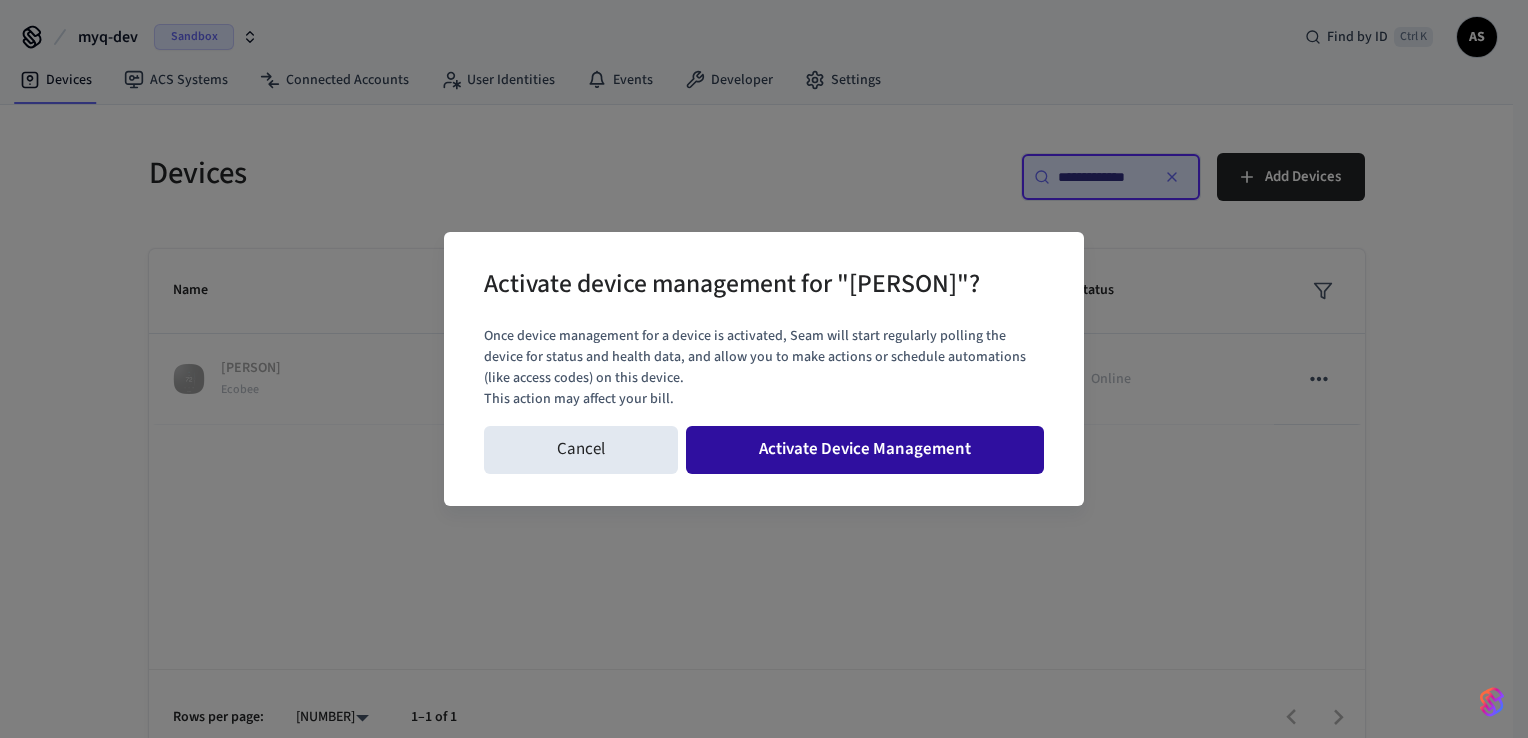 click on "Activate Device Management" at bounding box center (865, 450) 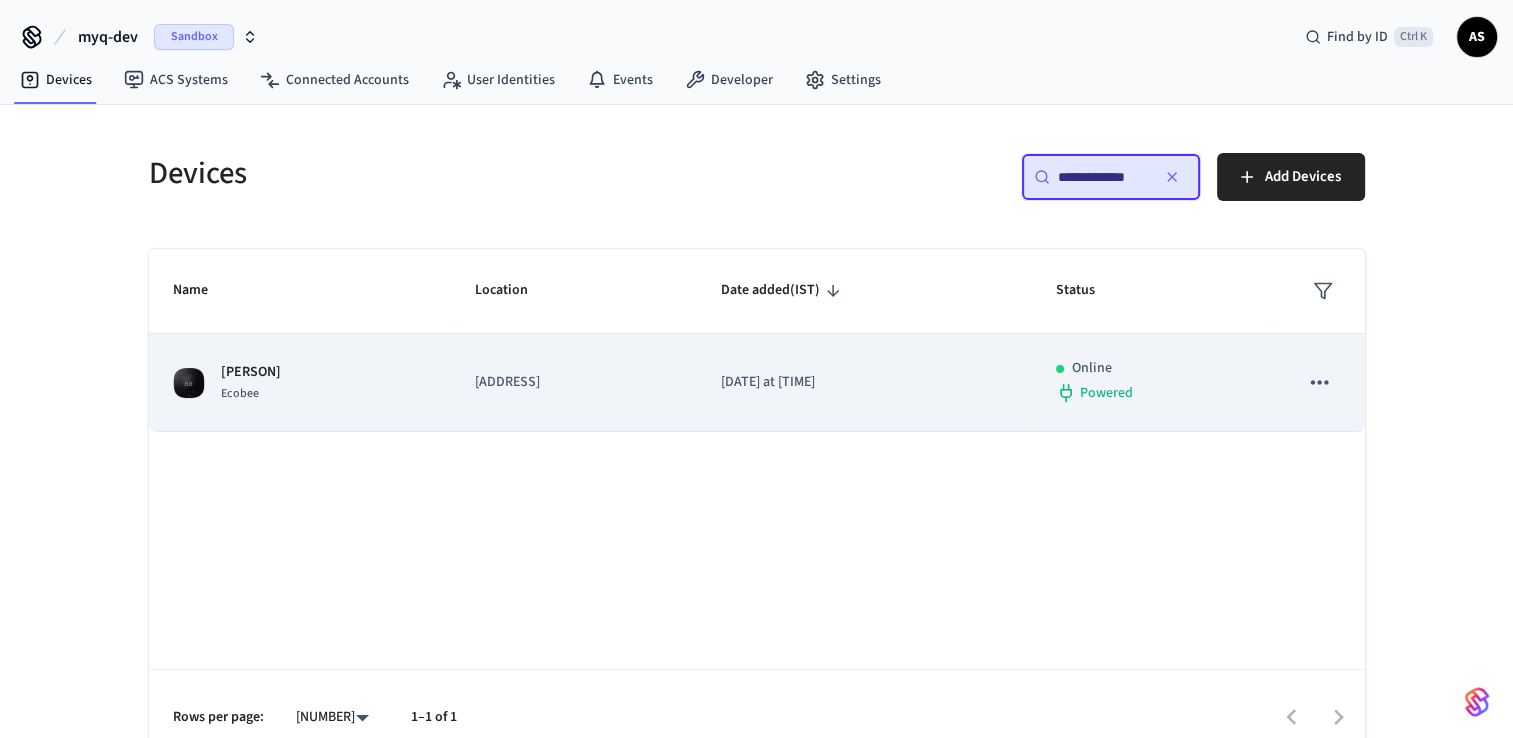 click on "[PERSON] Ecobee" at bounding box center (300, 383) 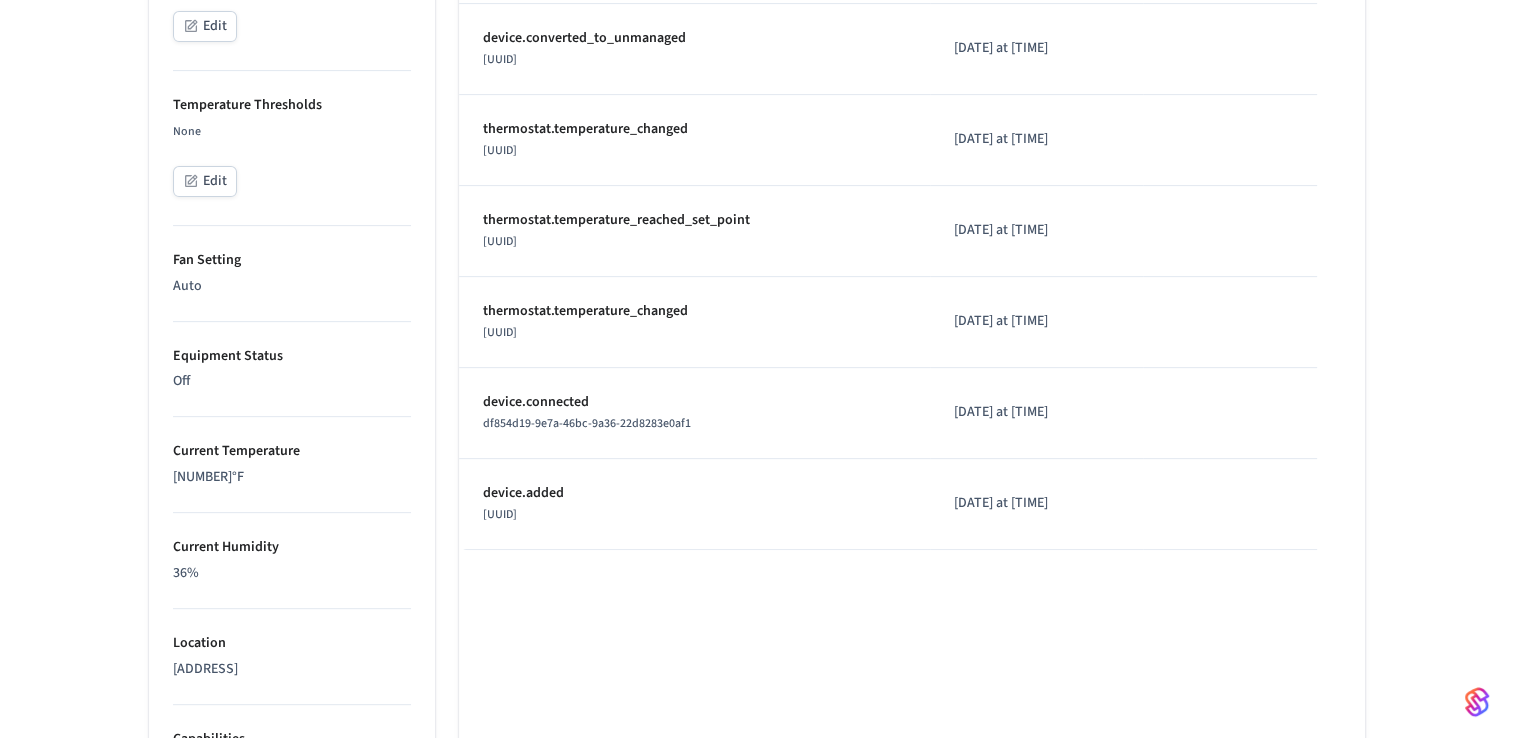 scroll, scrollTop: 1132, scrollLeft: 0, axis: vertical 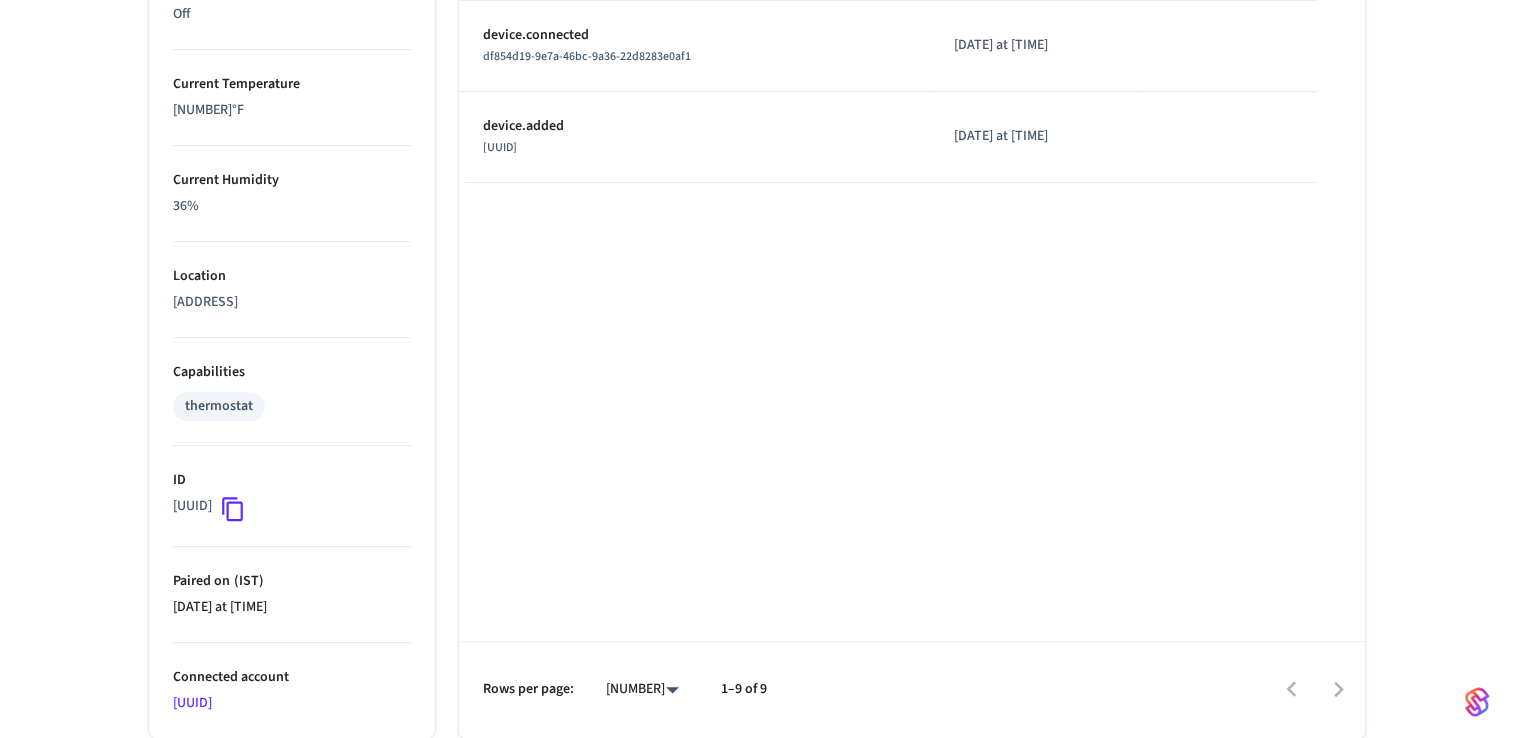 click on "[UUID]" at bounding box center [192, 703] 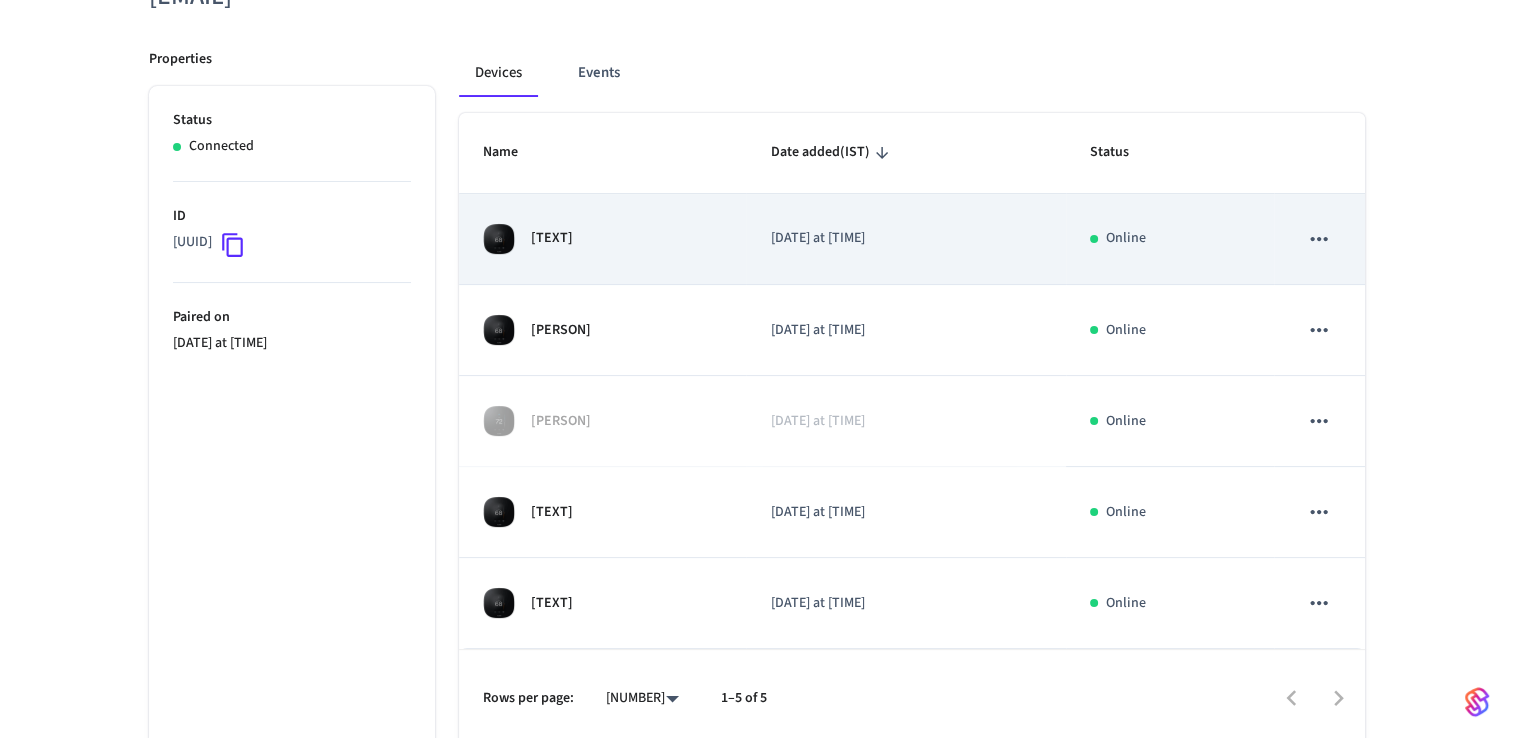 scroll, scrollTop: 267, scrollLeft: 0, axis: vertical 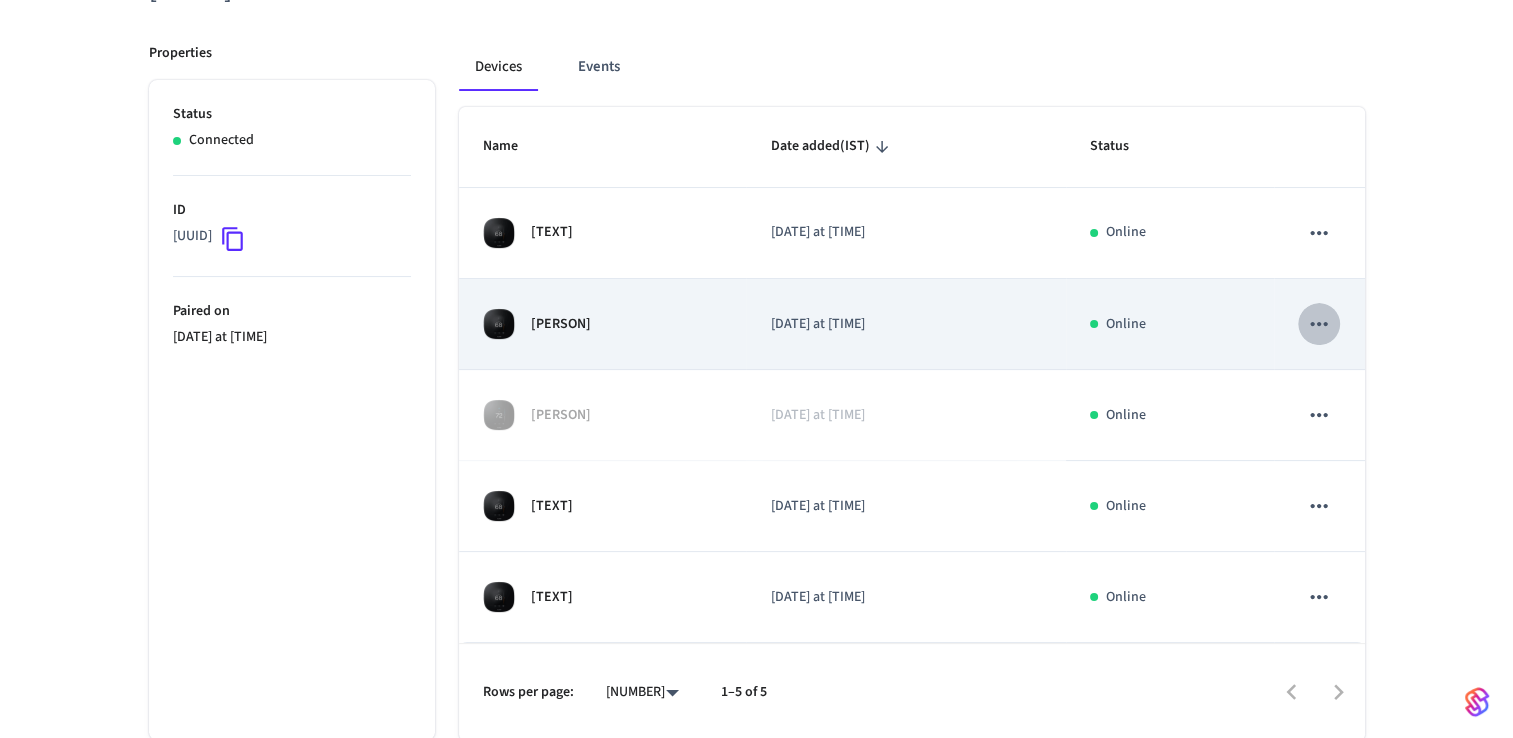 click at bounding box center [1319, 324] 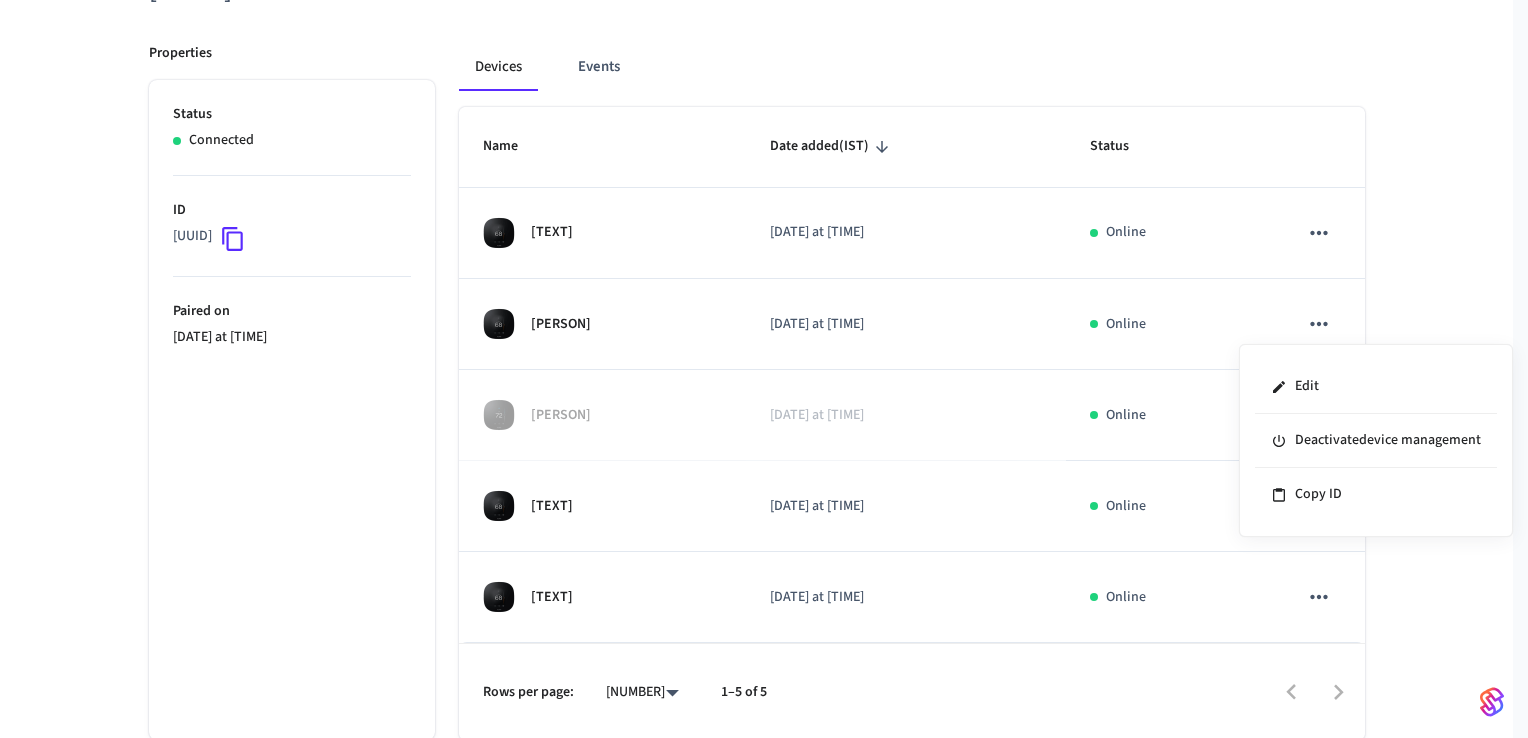 click at bounding box center [764, 369] 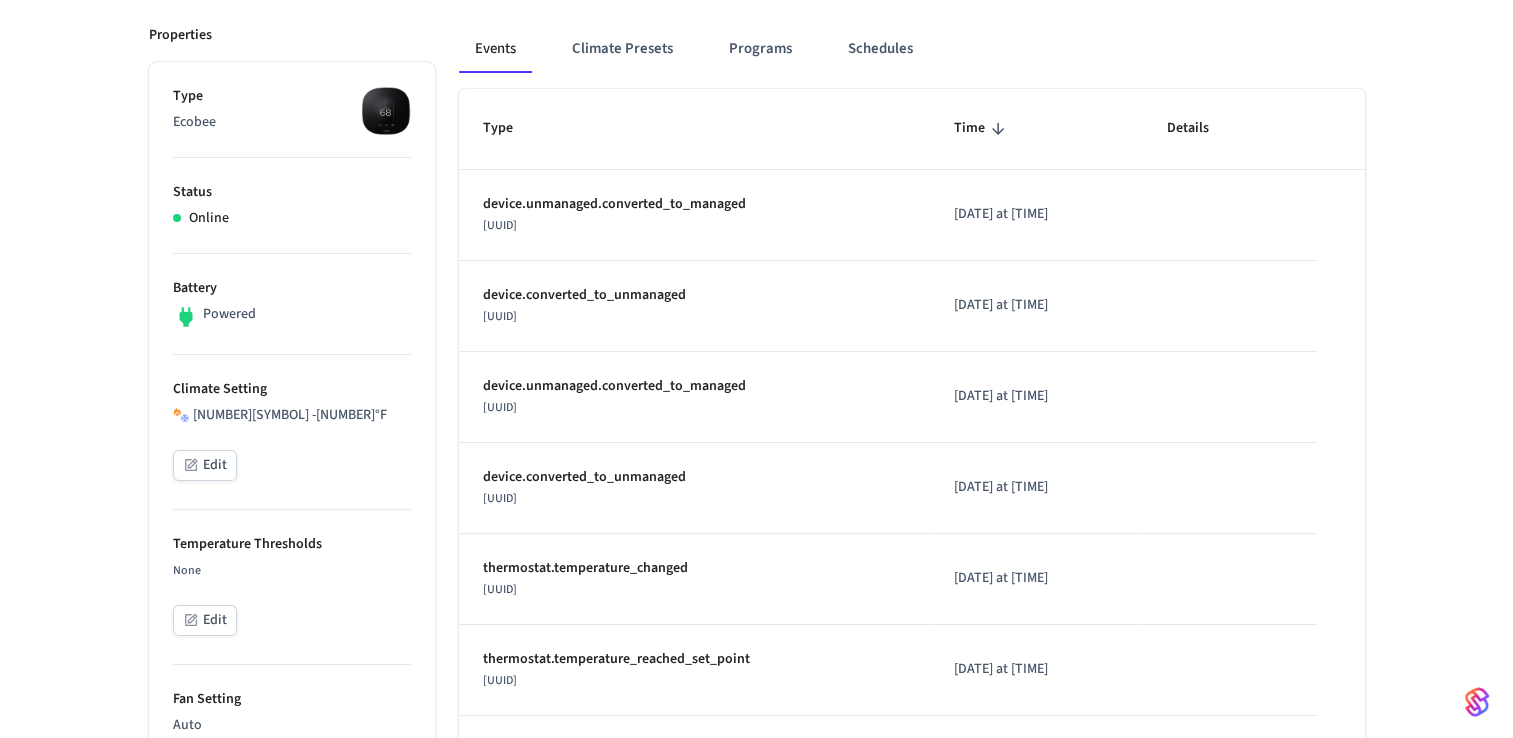 scroll, scrollTop: 1132, scrollLeft: 0, axis: vertical 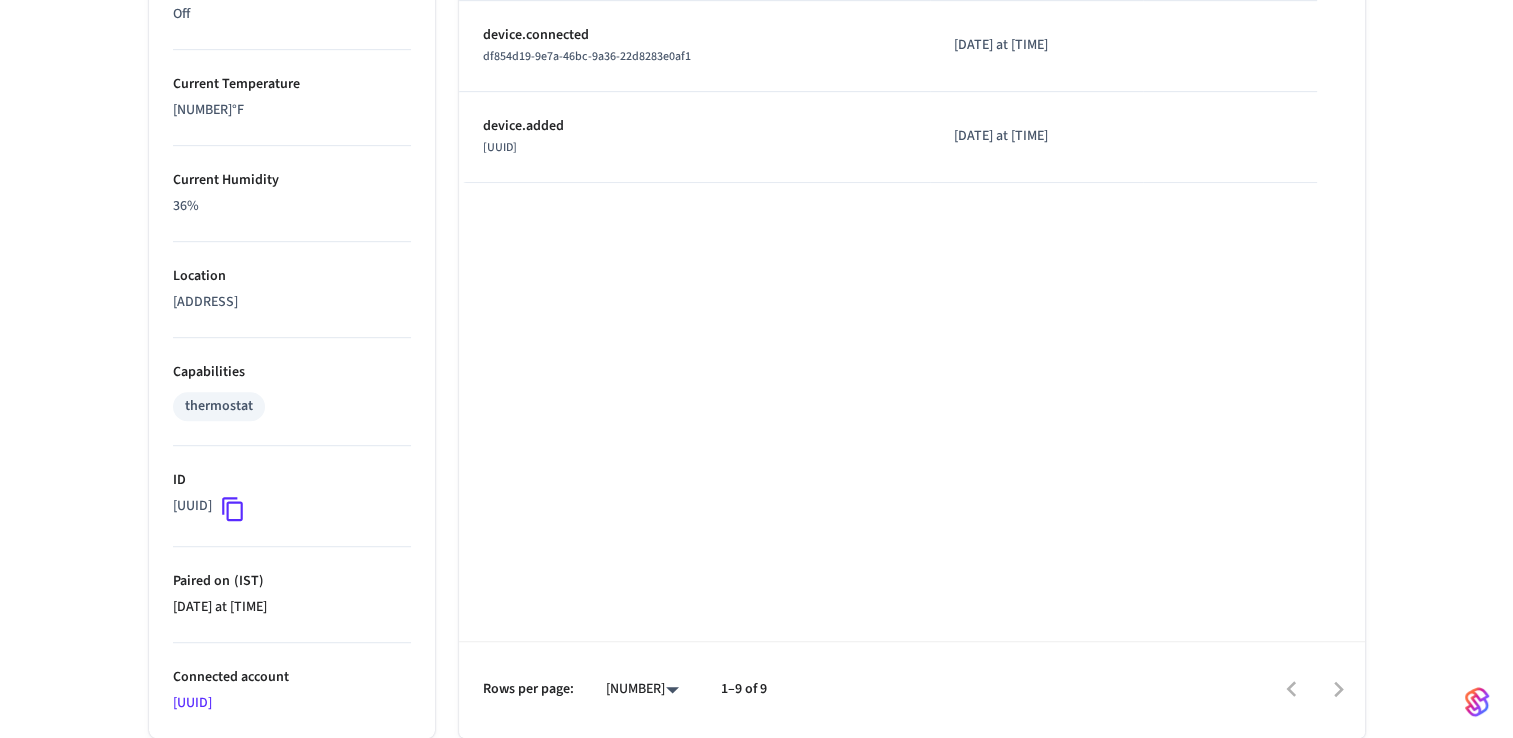 click at bounding box center [1477, 702] 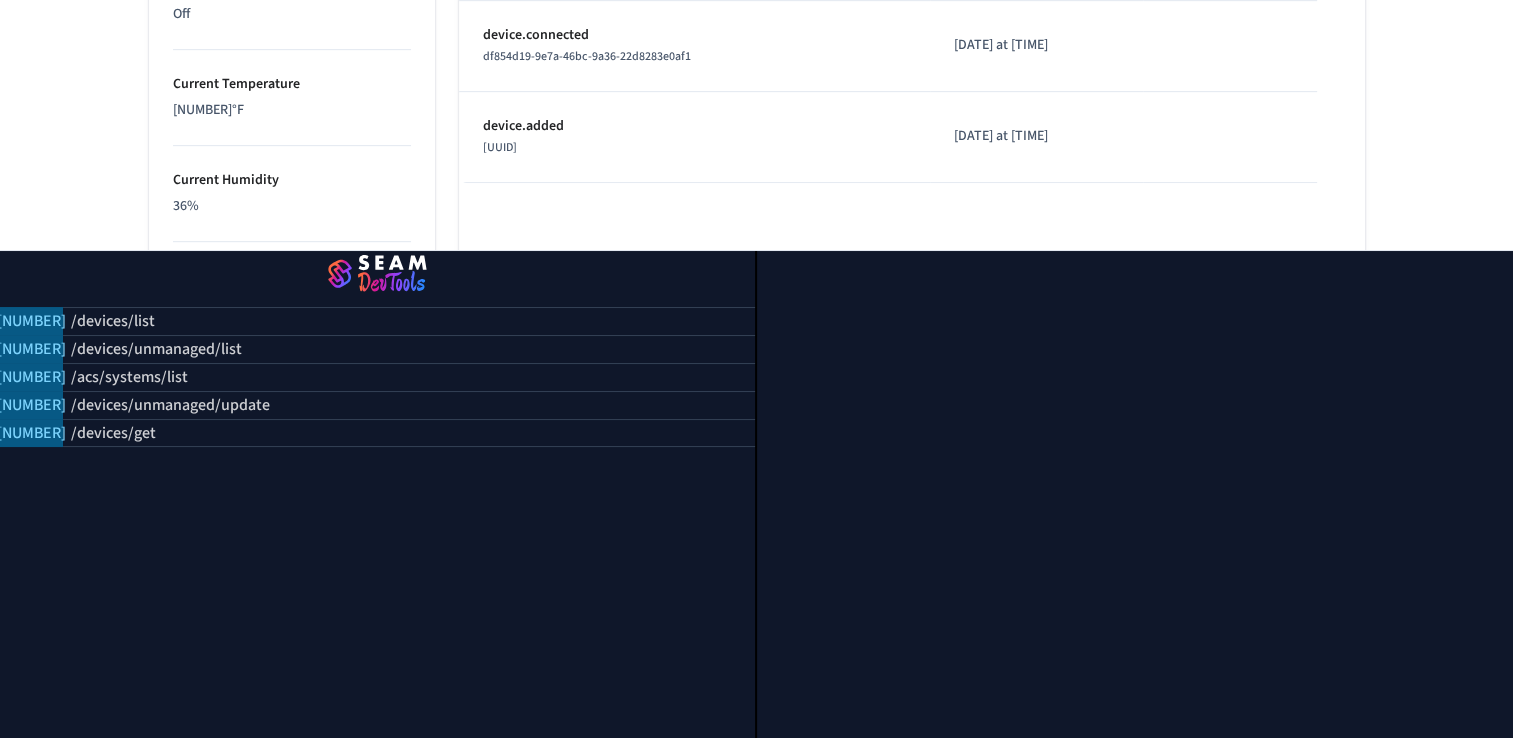click on "haunting frog ​ ​ Properties Type Ecobee Status Online Battery Powered Climate Setting 65 ° -  75 °F Edit Temperature Thresholds None Edit Fan Setting Auto Equipment Status Off Current Temperature 70°F Current Humidity 36% Location [ADDRESS] Capabilities thermostat ID [UUID] Paired on ( IST ) [DATE] at [TIME] Connected account [UUID] Events Climate Presets Programs Schedules Type Time Details device.unmanaged.converted_to_managed [UUID] [DATE] at [TIME] device.converted_to_unmanaged [UUID] [DATE] at [TIME] device.unmanaged.converted_to_managed [UUID] [DATE] at [TIME] device.converted_to_unmanaged [UUID] [DATE] at [TIME] thermostat.temperature_changed [UUID] [DATE] at [TIME] thermostat.temperature_reached_set_point device.connected" at bounding box center (756, -94) 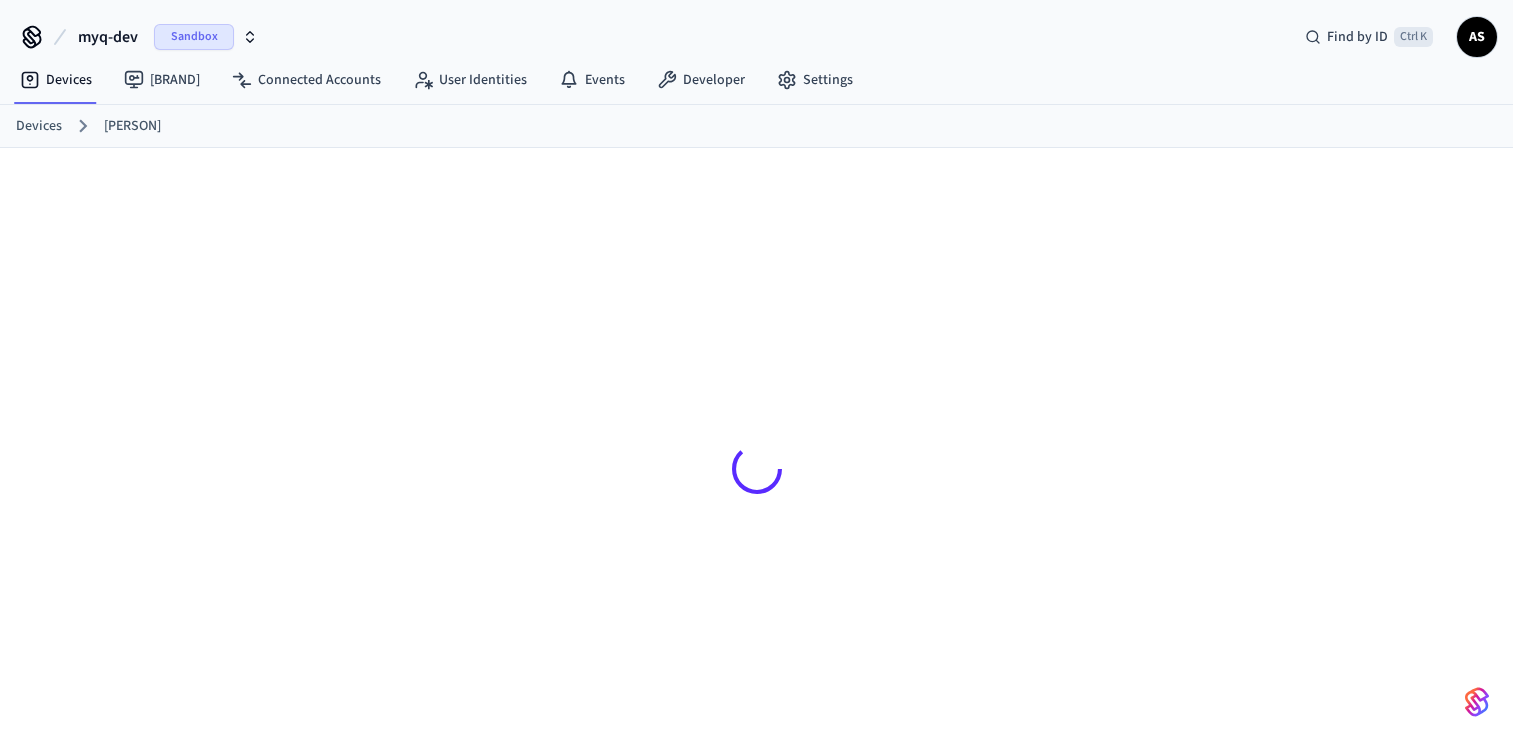 scroll, scrollTop: 1132, scrollLeft: 0, axis: vertical 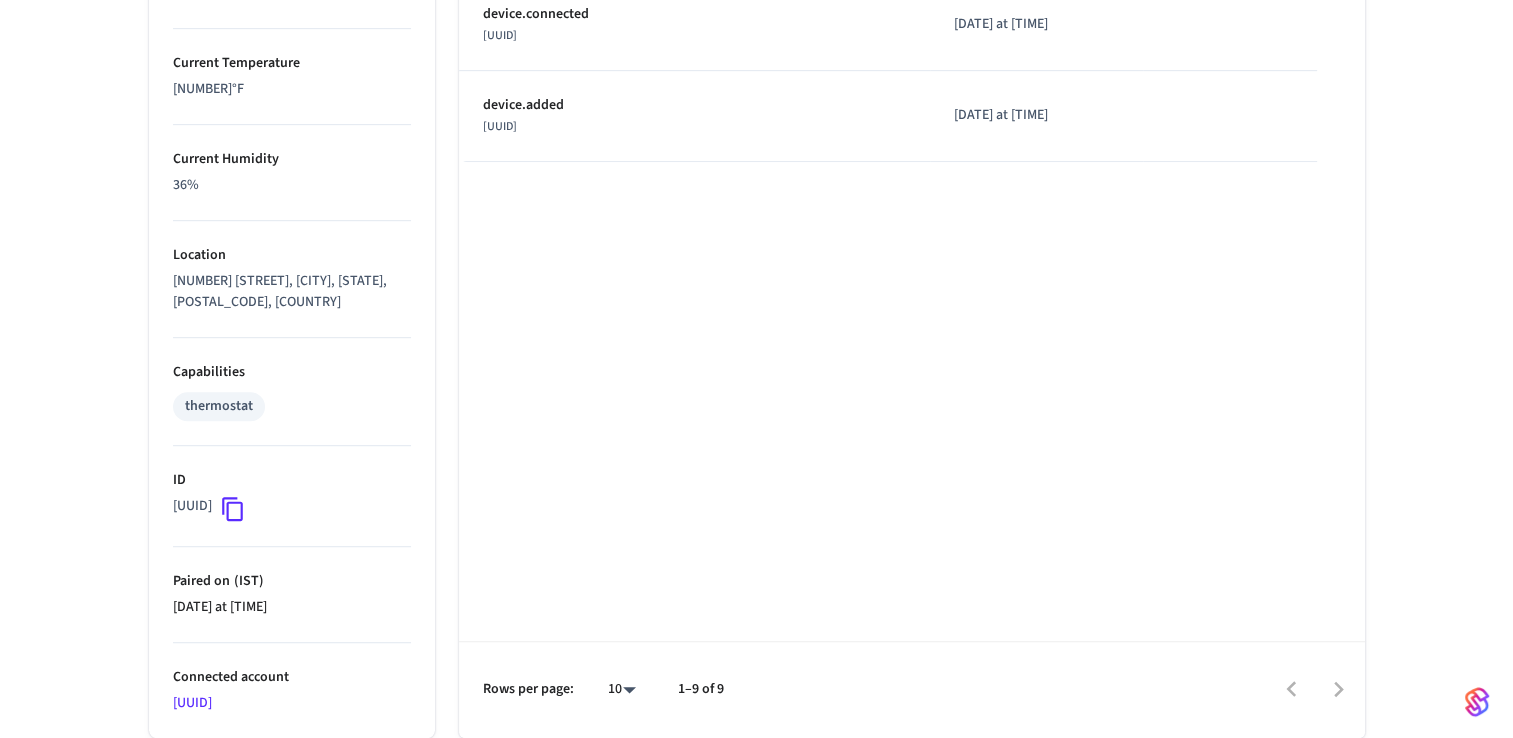 click on "haunting frog ​ ​ Properties Type Ecobee Status Online Battery Powered Climate Setting [NUMBER] ° - [NUMBER]°F Edit Temperature Thresholds None Edit Fan Setting Auto Equipment Status Off Current Temperature [NUMBER]°F Current Humidity [NUMBER]% Location [NUMBER] [STREET], [CITY], [STATE], [POSTAL_CODE], [COUNTRY] Capabilities thermostat ID [UUID] Paired on ( IST ) [DATE] at [TIME] Connected account [UUID] Events Climate Presets Programs Schedules Type Time Details device.unmanaged.converted_to_managed [UUID] [DATE] at [TIME] device.converted_to_unmanaged [UUID] [DATE] at [TIME] device.unmanaged.converted_to_managed [UUID] [DATE] at [TIME] device.converted_to_unmanaged [UUID] [DATE] at [TIME] thermostat.temperature_changed [UUID] [DATE] at [TIME] thermostat.temperature_reached_set_point device.connected" at bounding box center (756, -104) 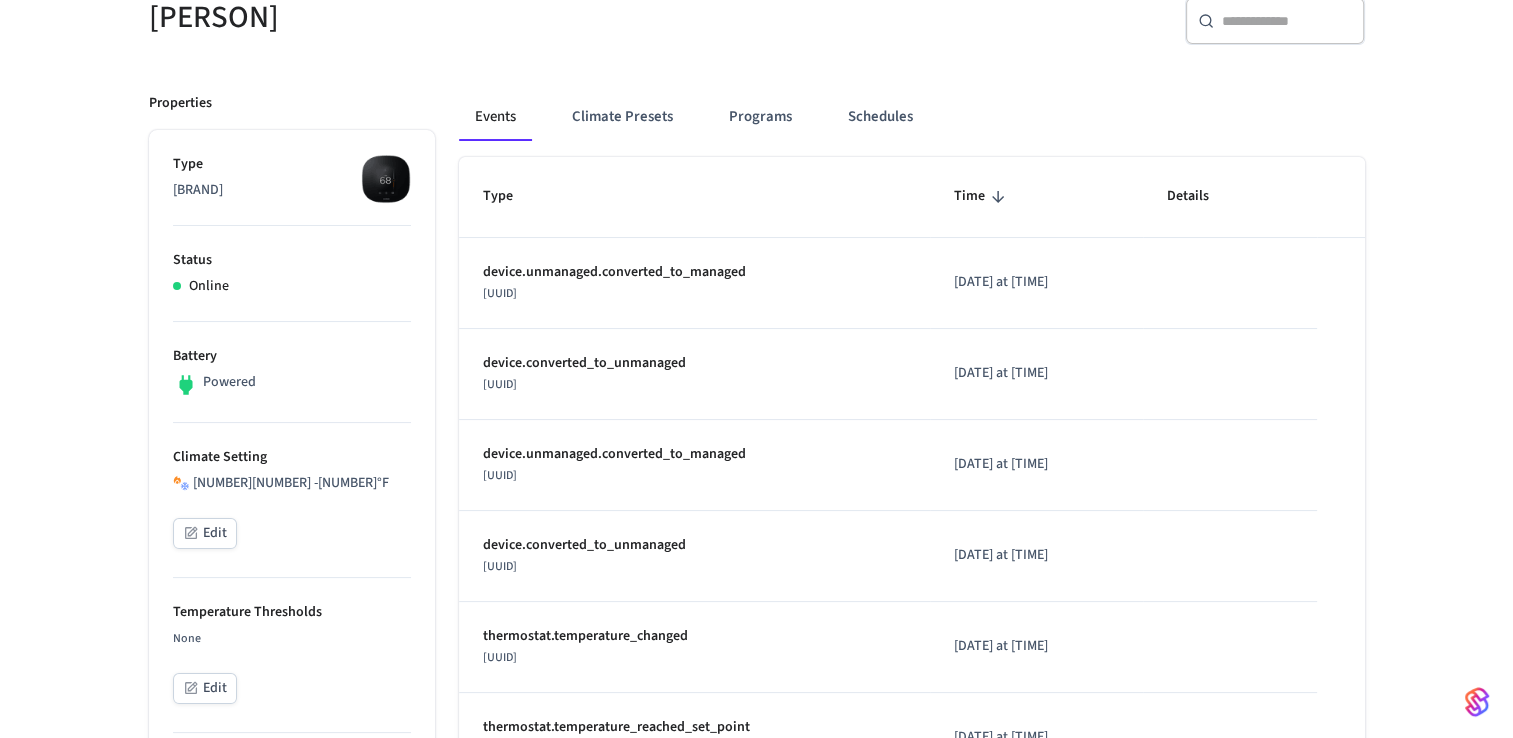 scroll, scrollTop: 332, scrollLeft: 0, axis: vertical 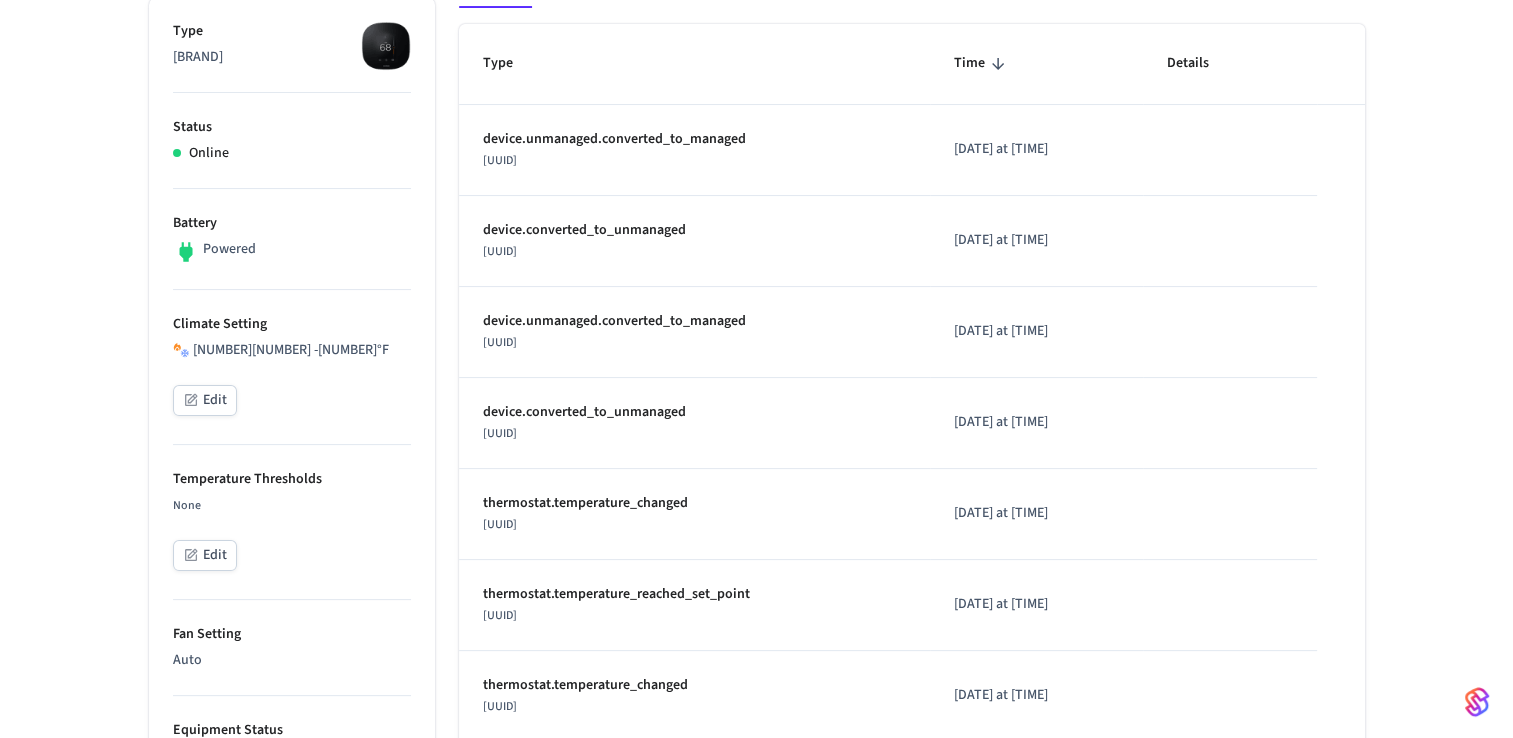 click on "haunting frog ​ ​ Properties Type Ecobee Status Online Battery Powered Climate Setting 65 ° -  75 °F Edit Temperature Thresholds None Edit Fan Setting Auto Equipment Status Off Current Temperature 70°F Current Humidity 36% Location [ADDRESS] Capabilities thermostat ID [UUID] Paired on ( IST ) [DATE] at [TIME] Connected account [UUID] Events Climate Presets Programs Schedules Type Time Details device.unmanaged.converted_to_managed [UUID] [DATE] at [TIME] device.converted_to_unmanaged [UUID] [DATE] at [TIME] device.unmanaged.converted_to_managed [UUID] [DATE] at [TIME] device.converted_to_unmanaged [UUID] [DATE] at [TIME] thermostat.temperature_changed [UUID] [DATE] at [TIME] thermostat.temperature_reached_set_point device.connected" at bounding box center [757, 658] 